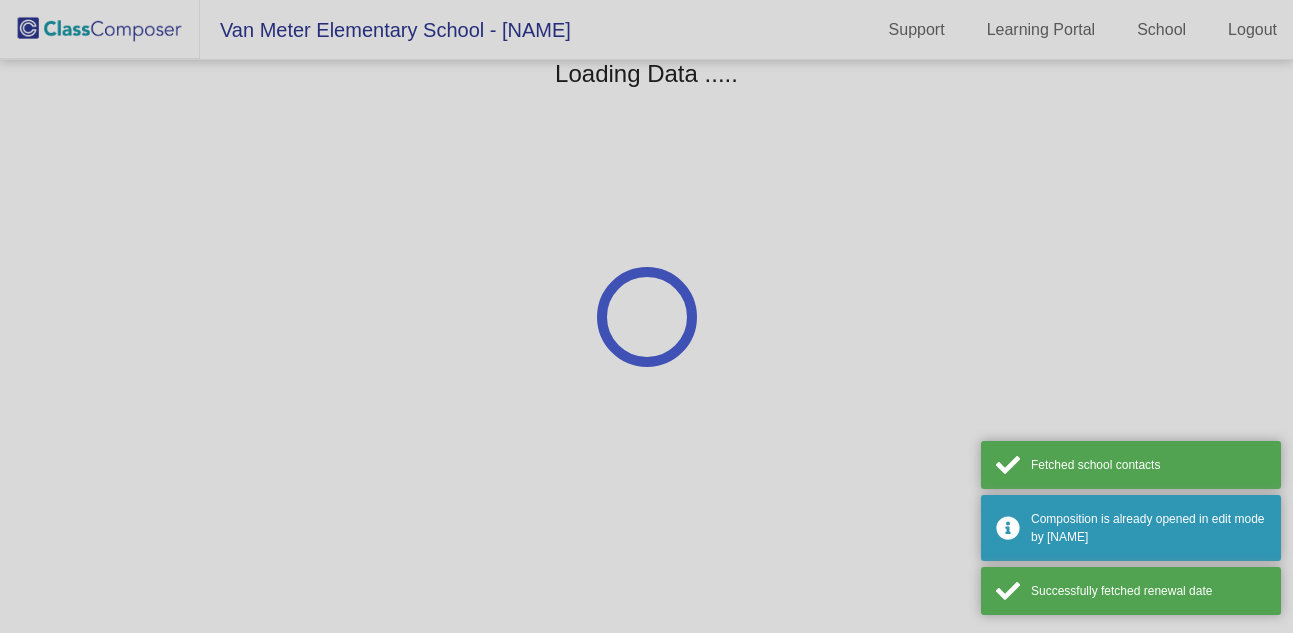 scroll, scrollTop: 0, scrollLeft: 0, axis: both 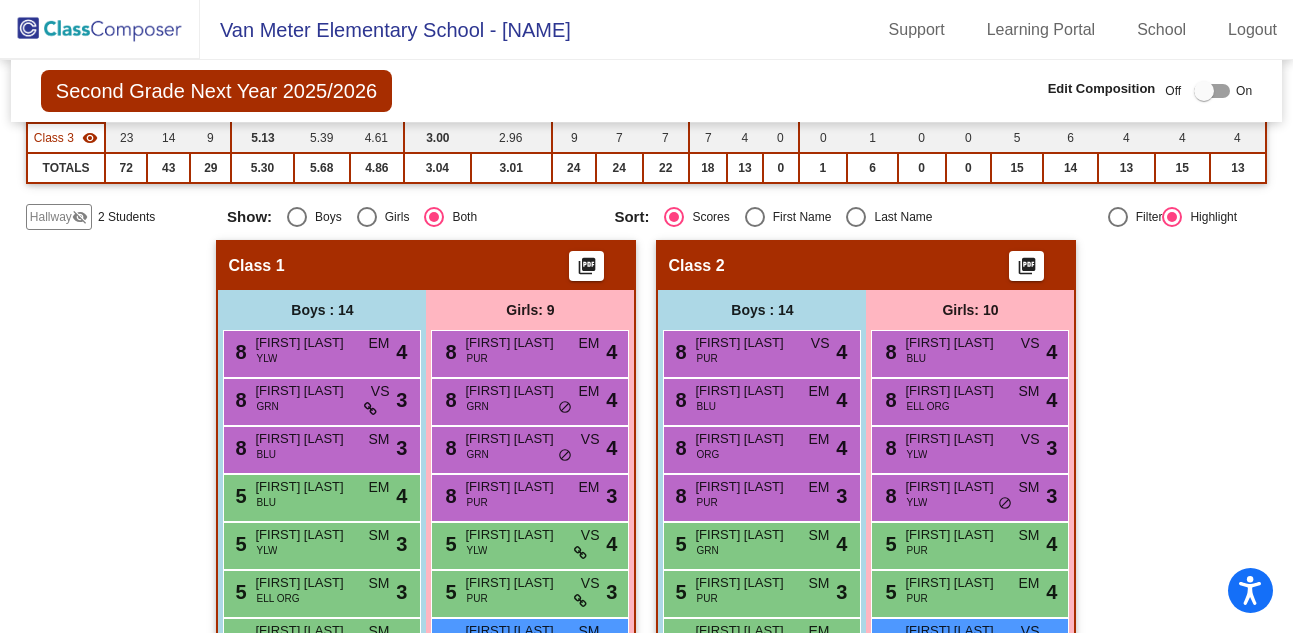 click on "Hallway" 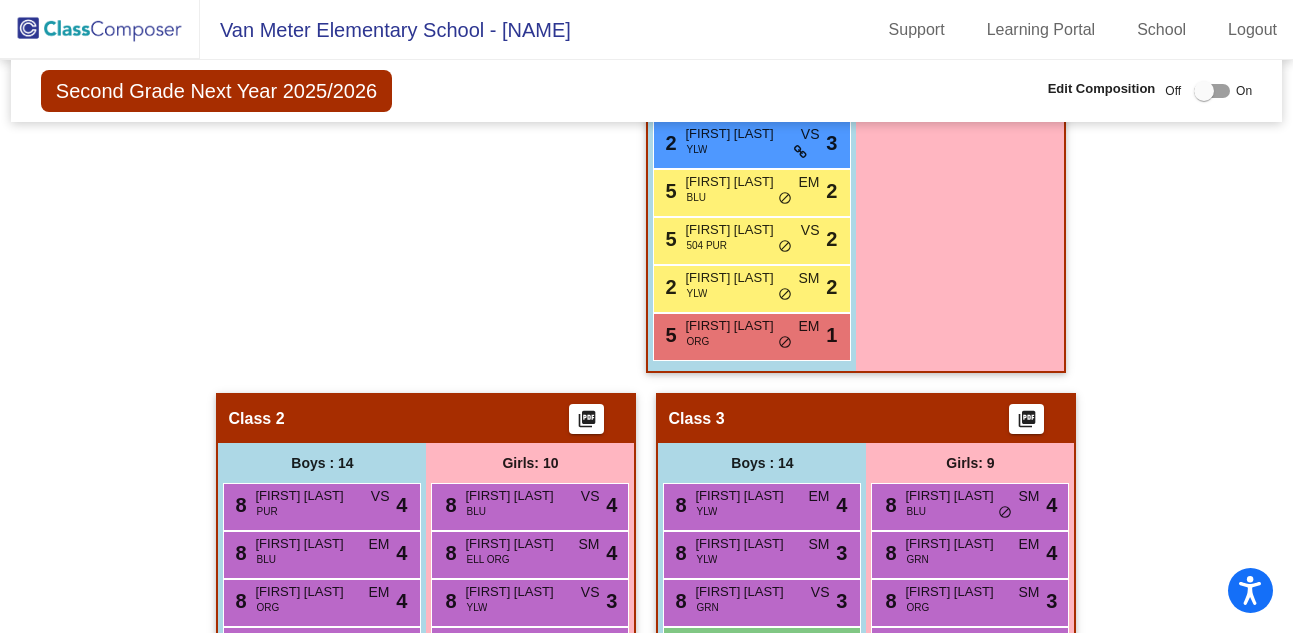 scroll, scrollTop: 952, scrollLeft: 0, axis: vertical 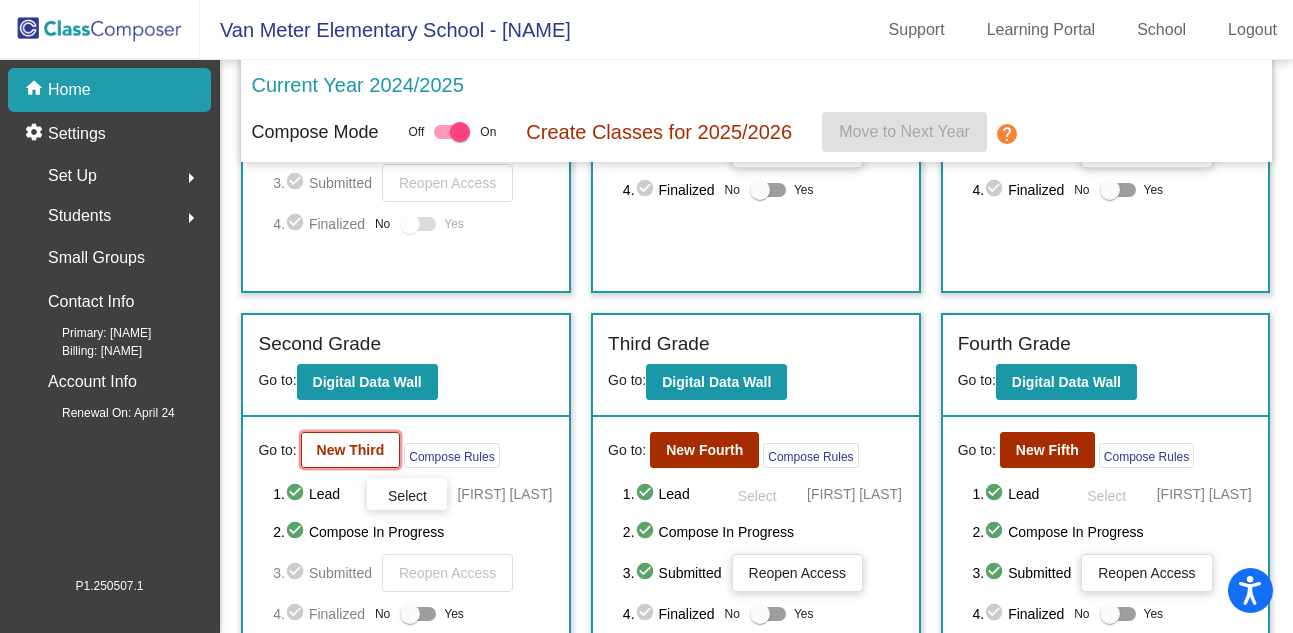 click on "New Third" 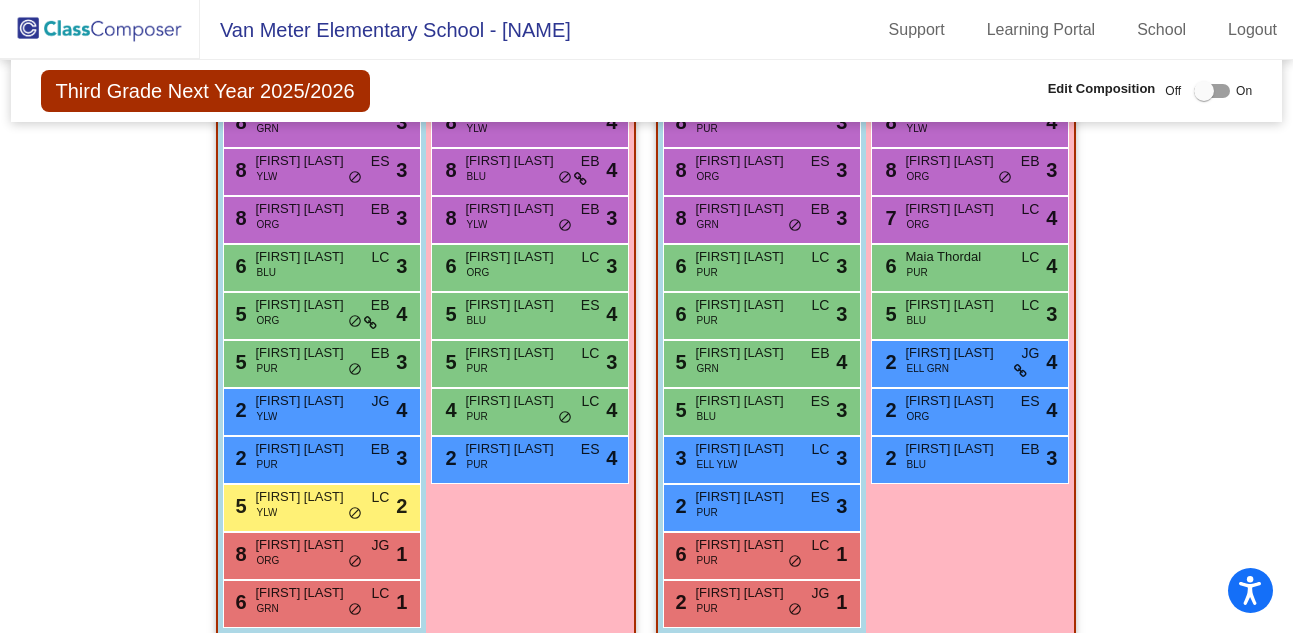 scroll, scrollTop: 1293, scrollLeft: 0, axis: vertical 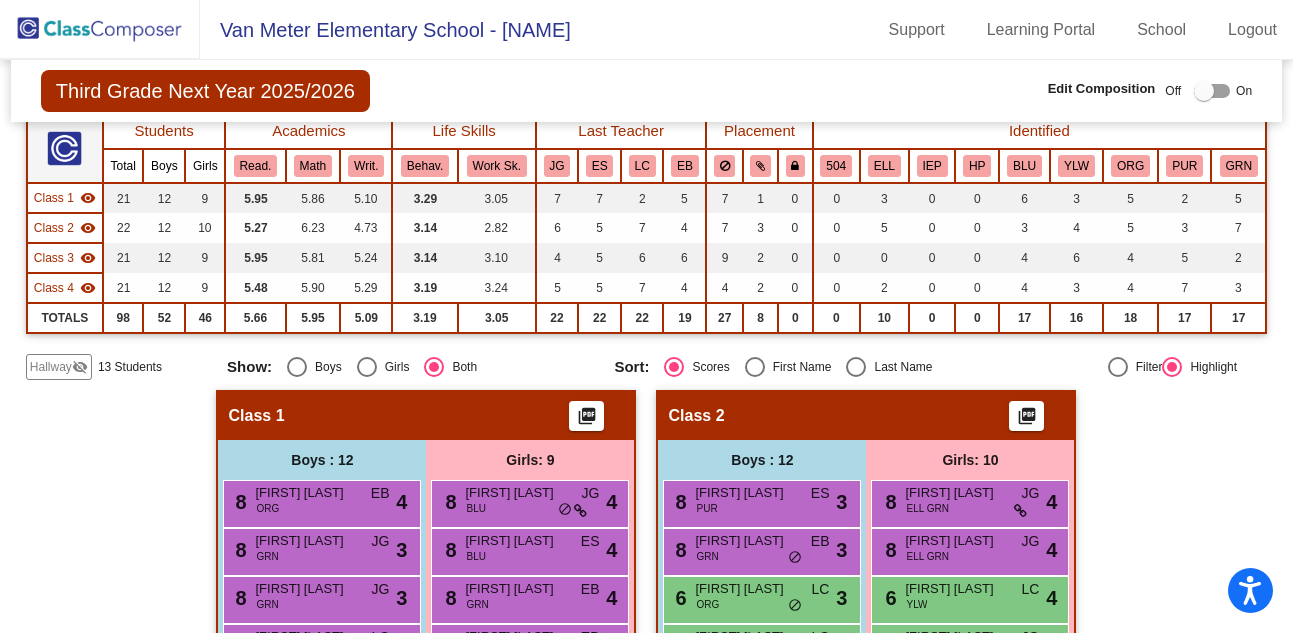 click on "Hallway" 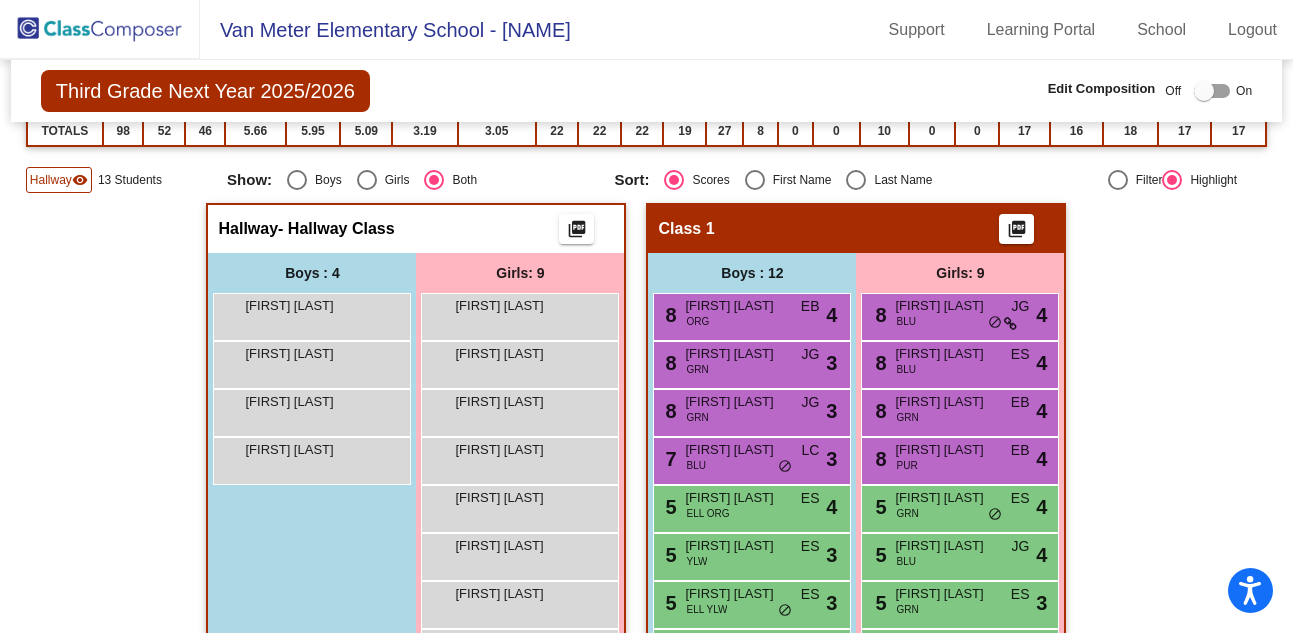 scroll, scrollTop: 242, scrollLeft: 0, axis: vertical 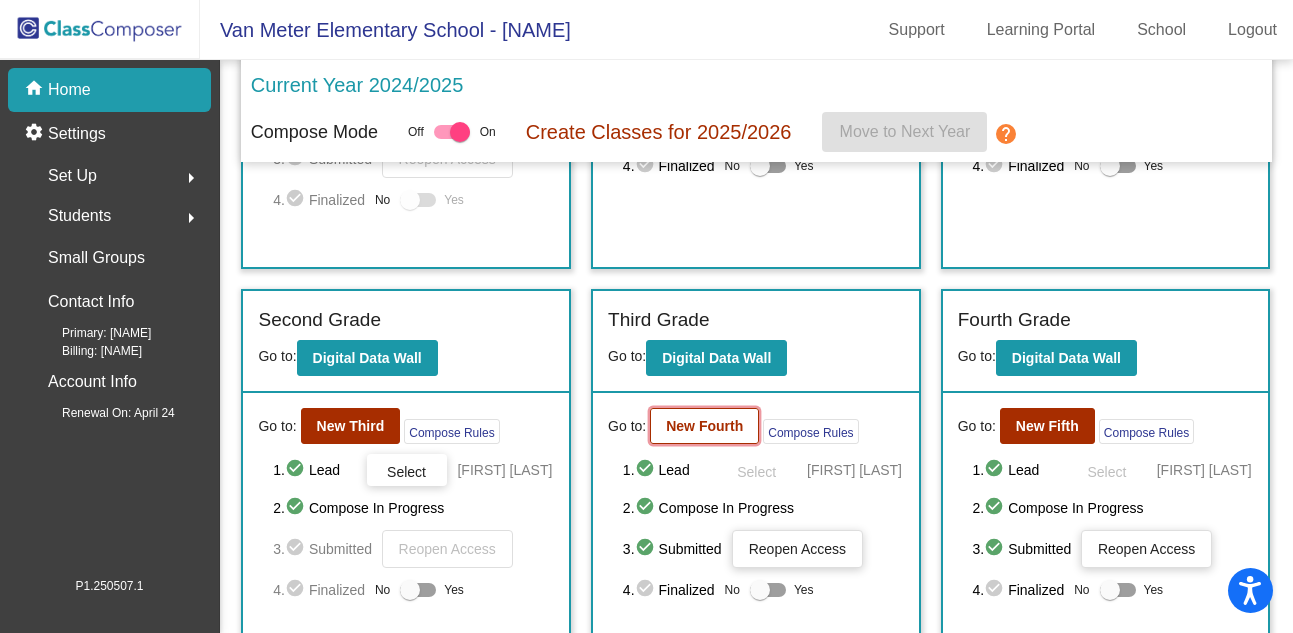 click on "New Fourth" 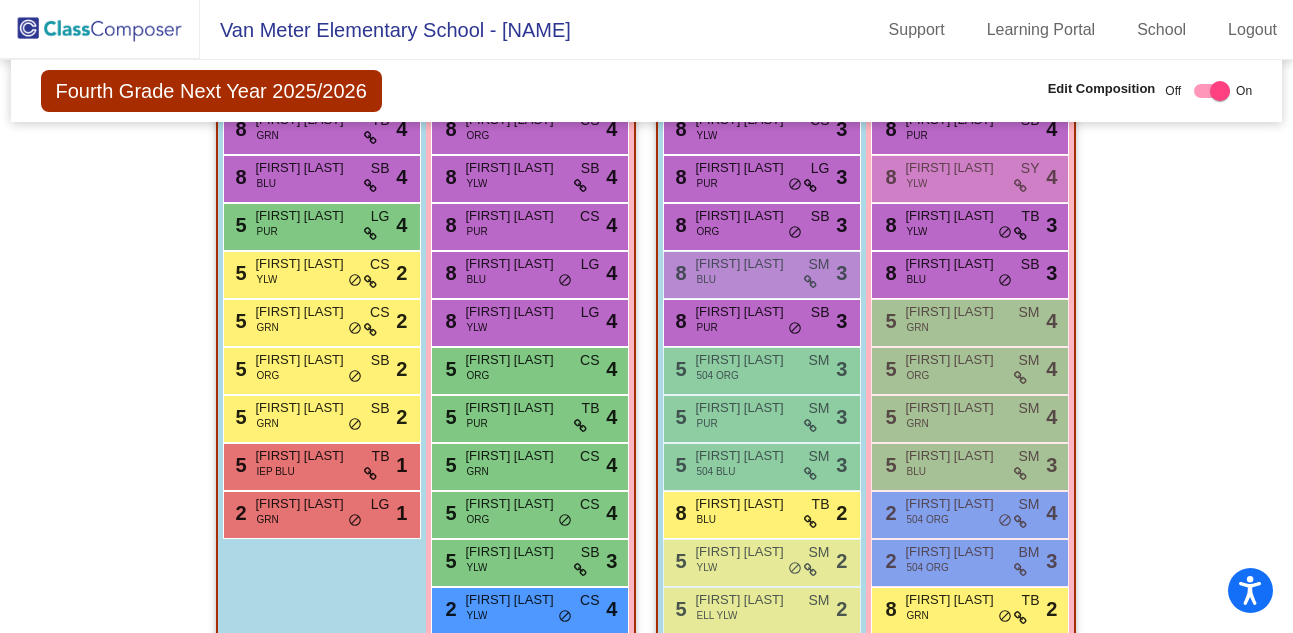 scroll, scrollTop: 1389, scrollLeft: 0, axis: vertical 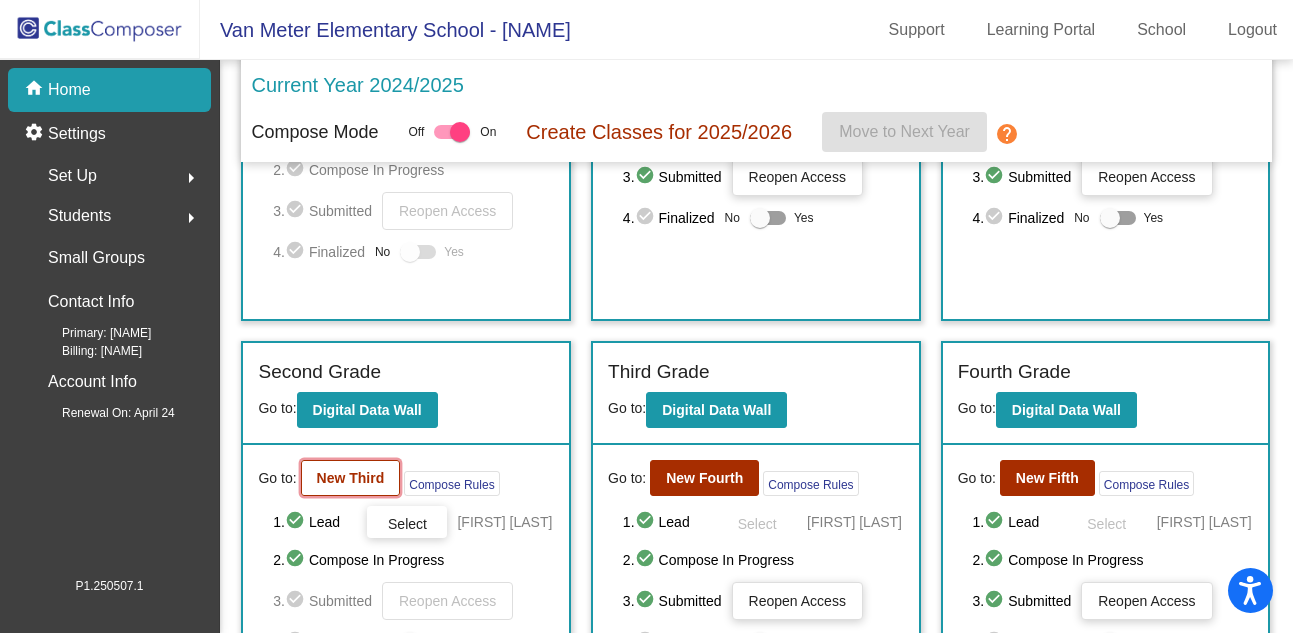 click on "New Third" 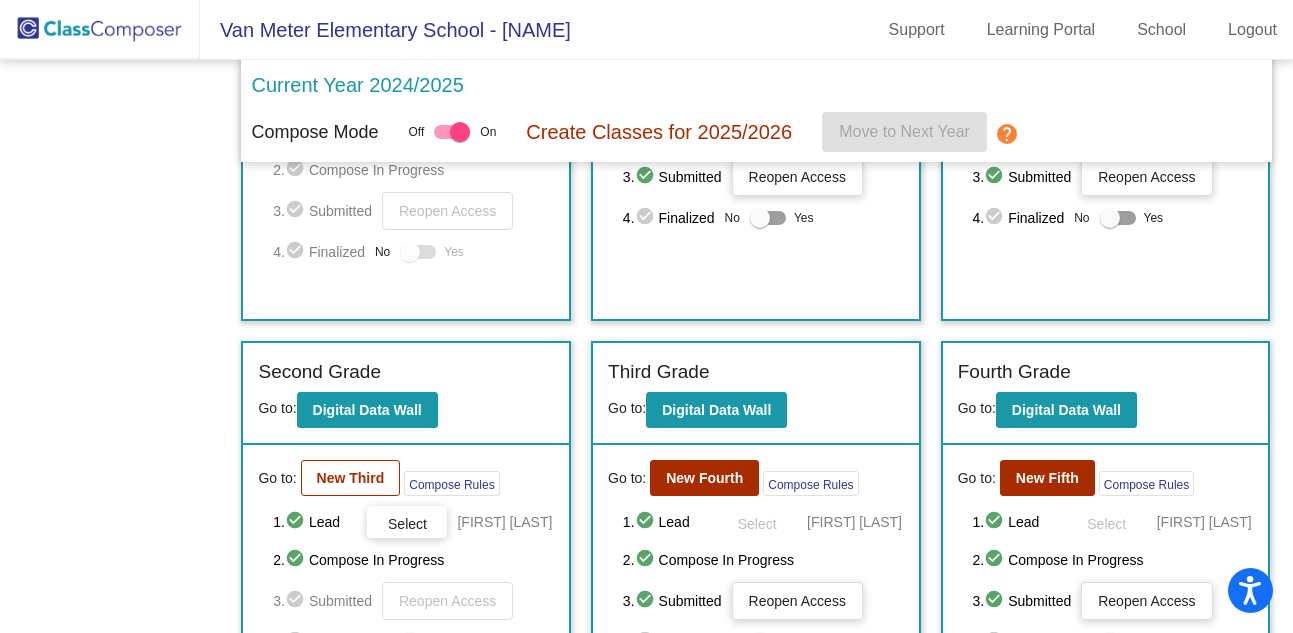 scroll, scrollTop: 0, scrollLeft: 0, axis: both 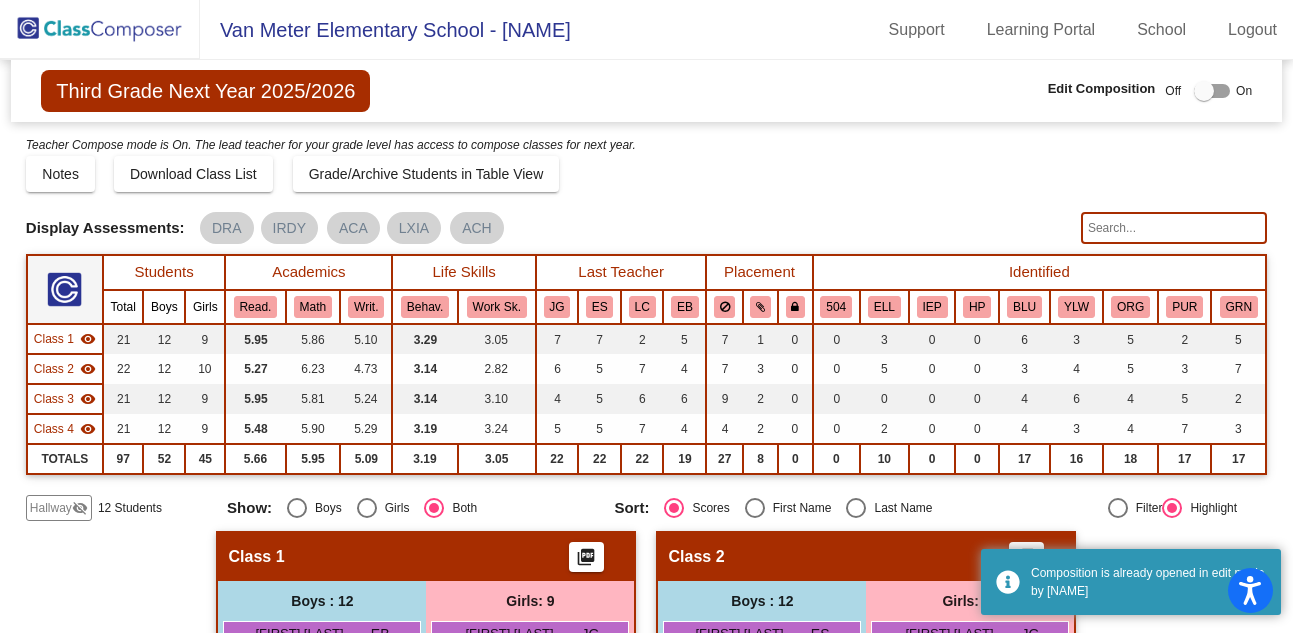 click on "visibility_off" 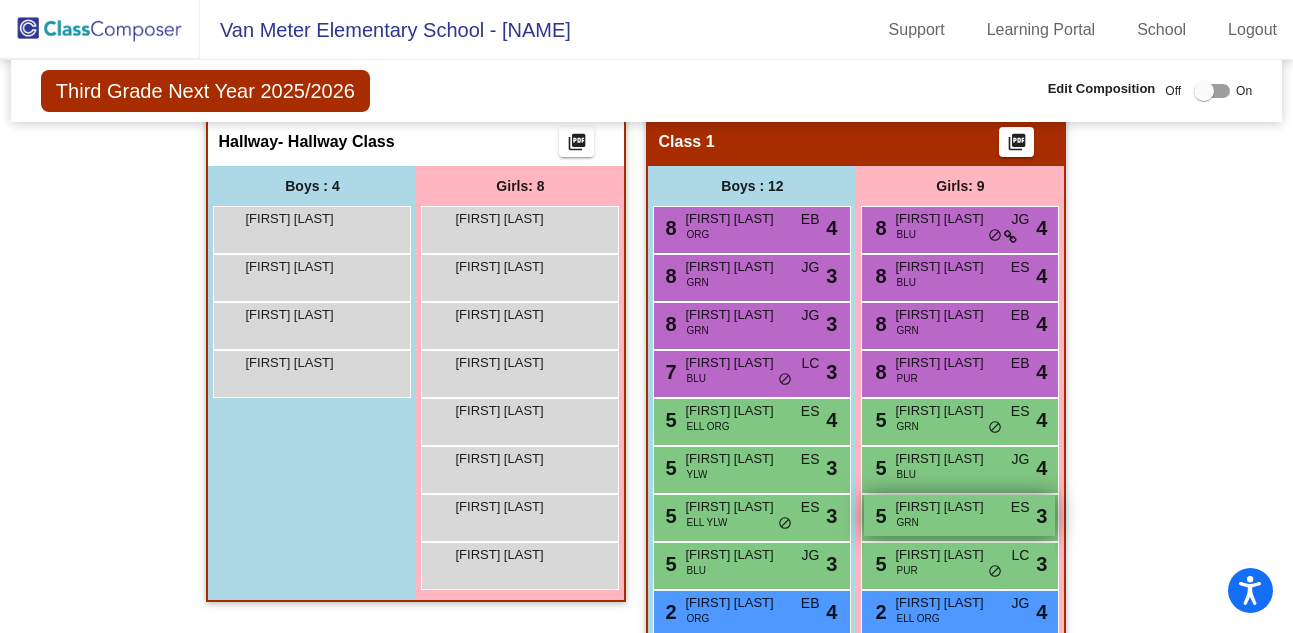 scroll, scrollTop: 479, scrollLeft: 0, axis: vertical 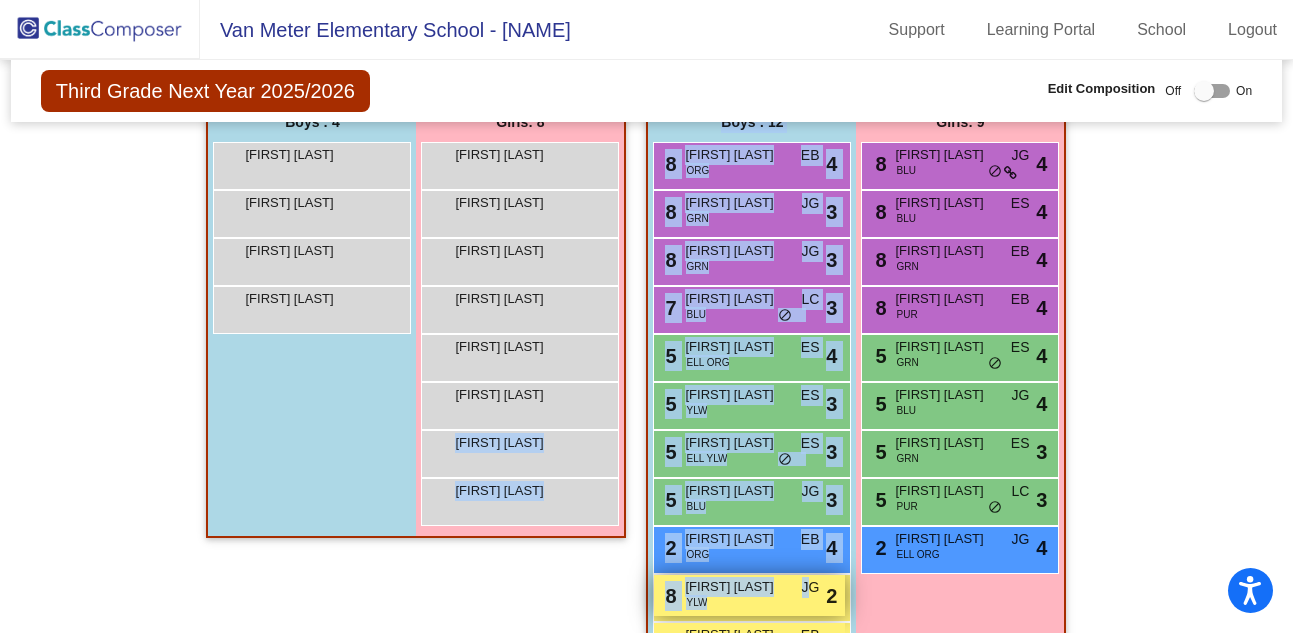 drag, startPoint x: 522, startPoint y: 453, endPoint x: 780, endPoint y: 583, distance: 288.90137 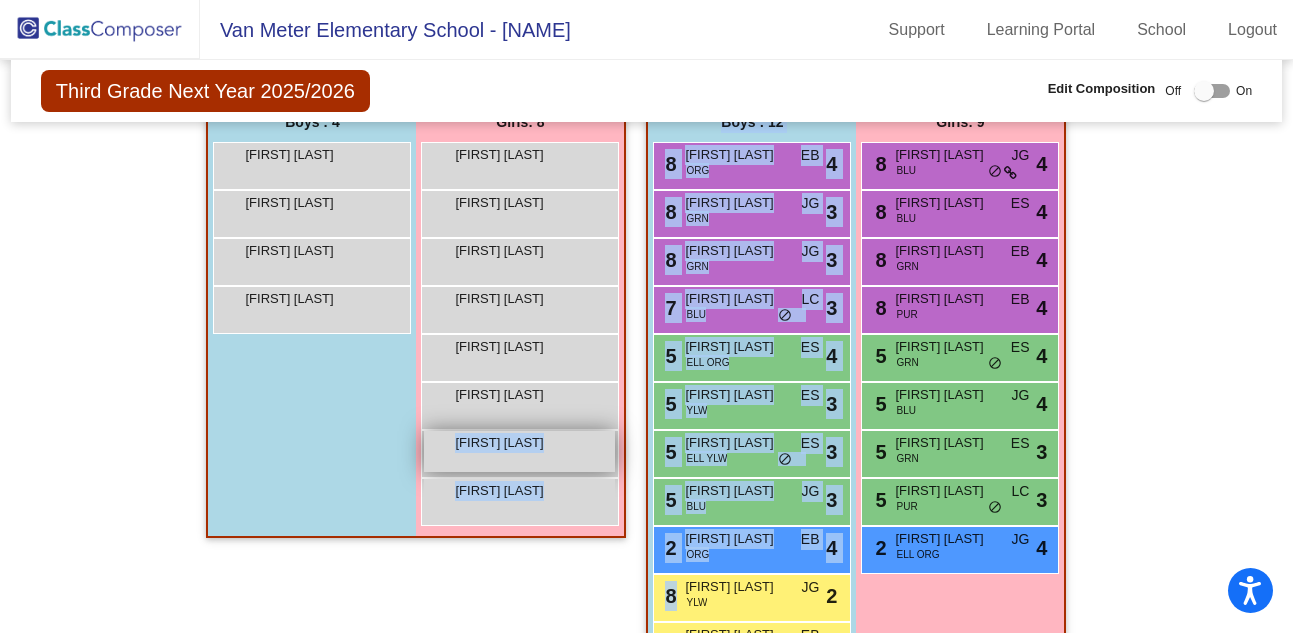click on "[FIRST] [LAST]" at bounding box center [505, 443] 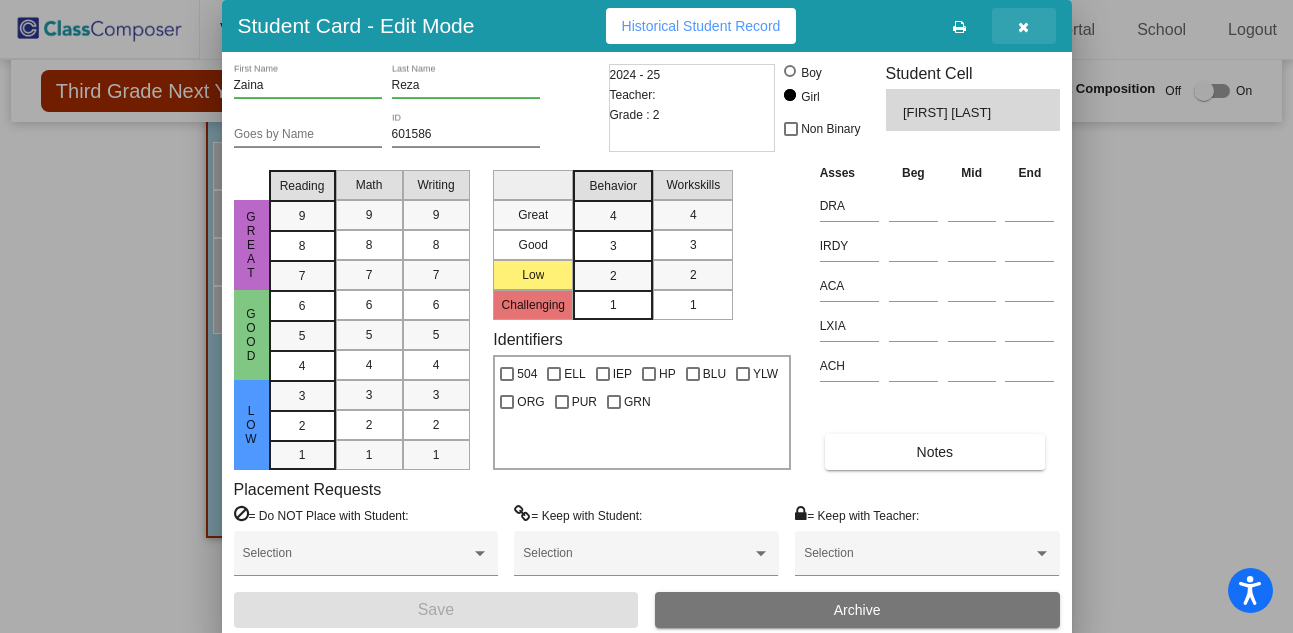 click at bounding box center [1023, 27] 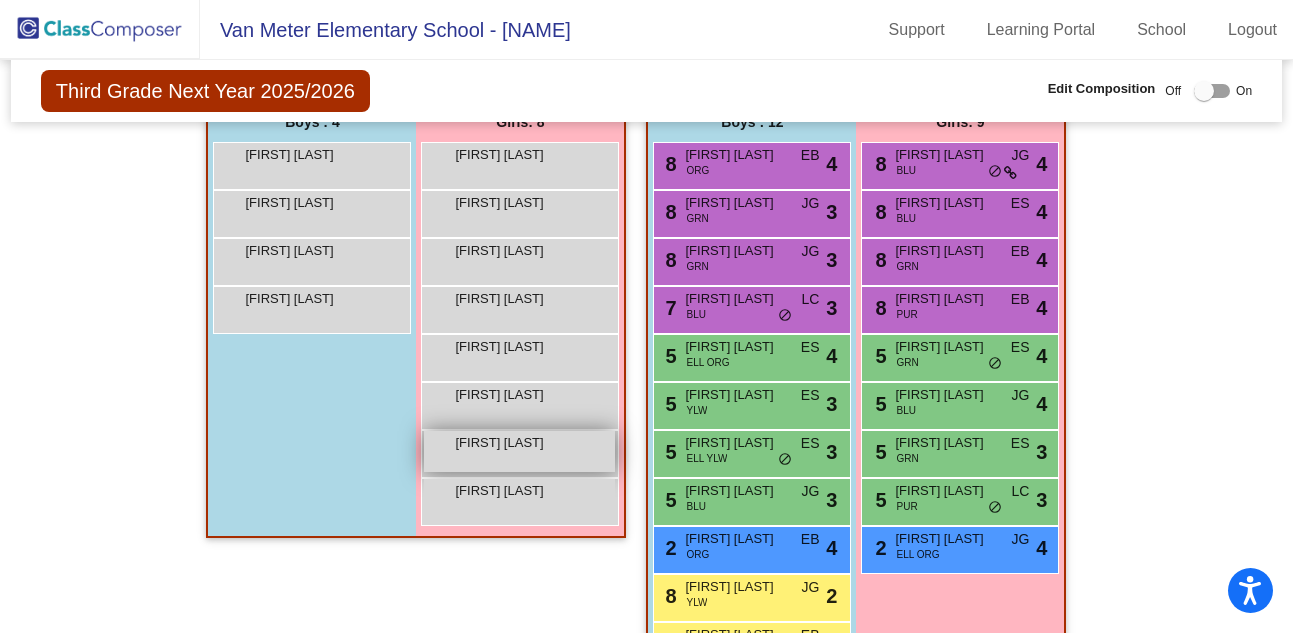 click on "[FIRST] [LAST]" at bounding box center (505, 443) 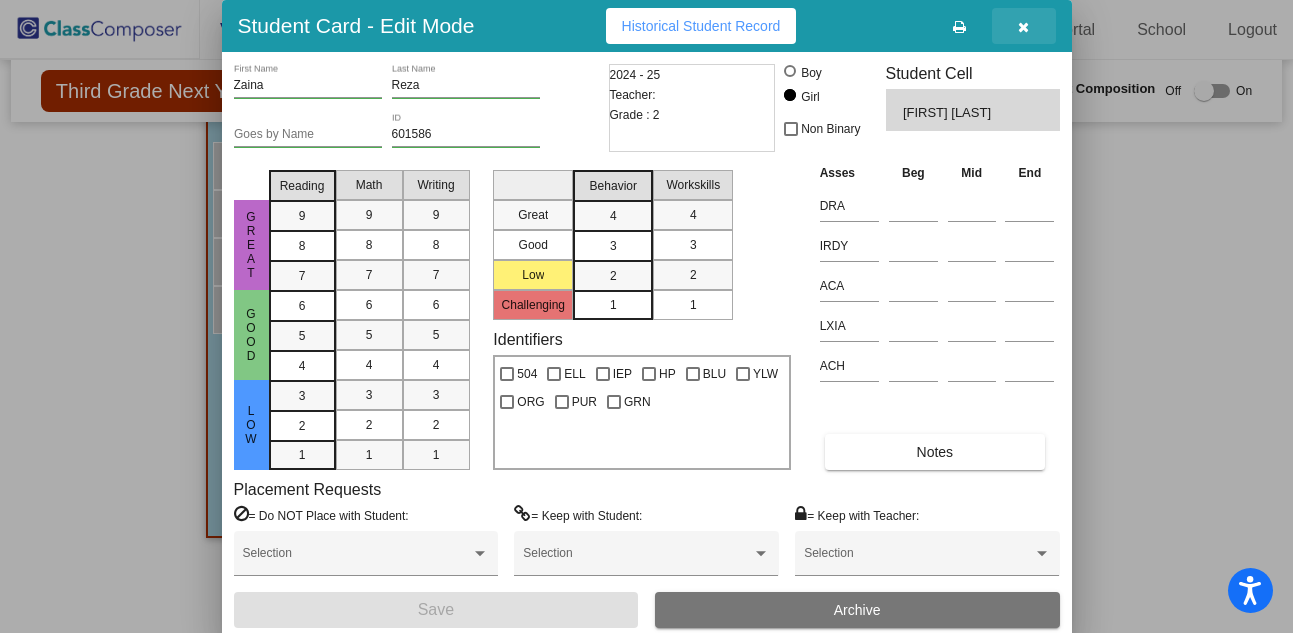 click at bounding box center [1023, 27] 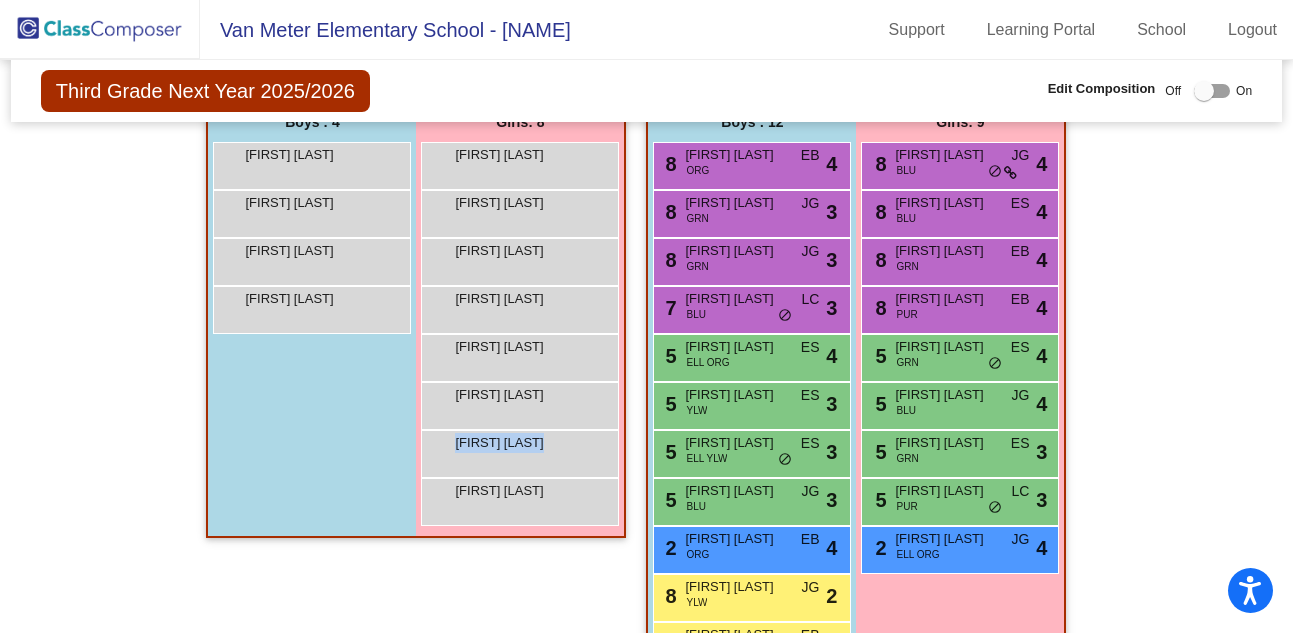 drag, startPoint x: 555, startPoint y: 461, endPoint x: 586, endPoint y: 515, distance: 62.26556 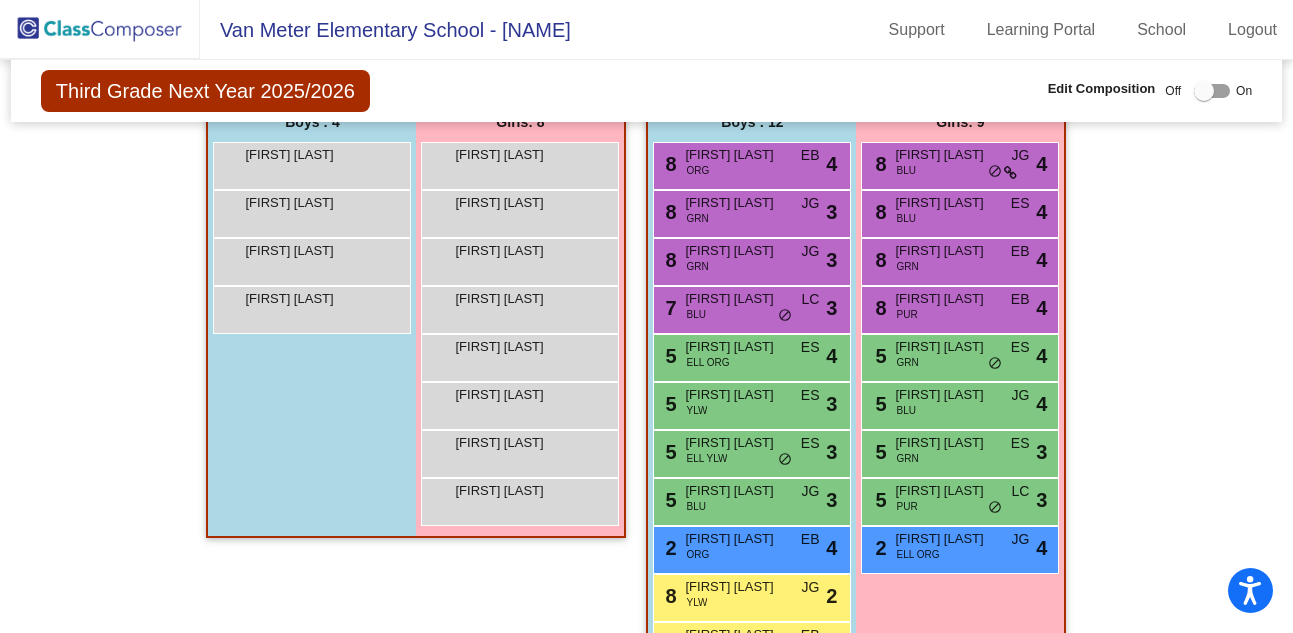 click on "[FIRST] [LAST] lock do_not_disturb_alt" at bounding box center [520, 454] 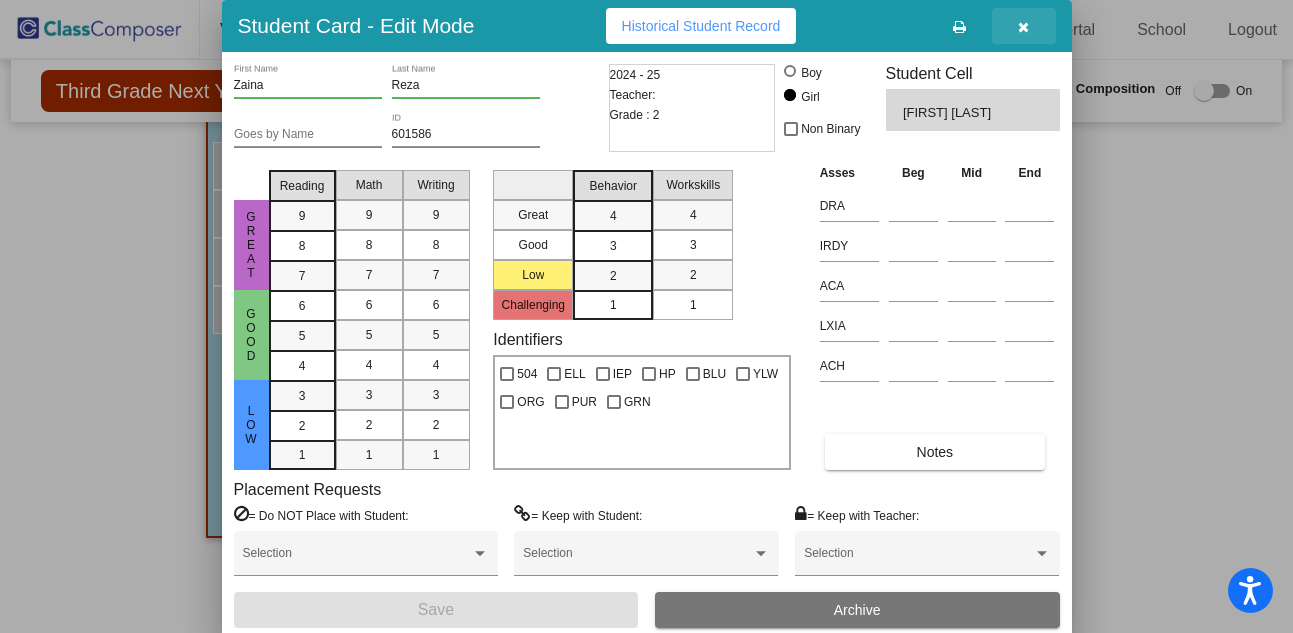 click at bounding box center [1023, 27] 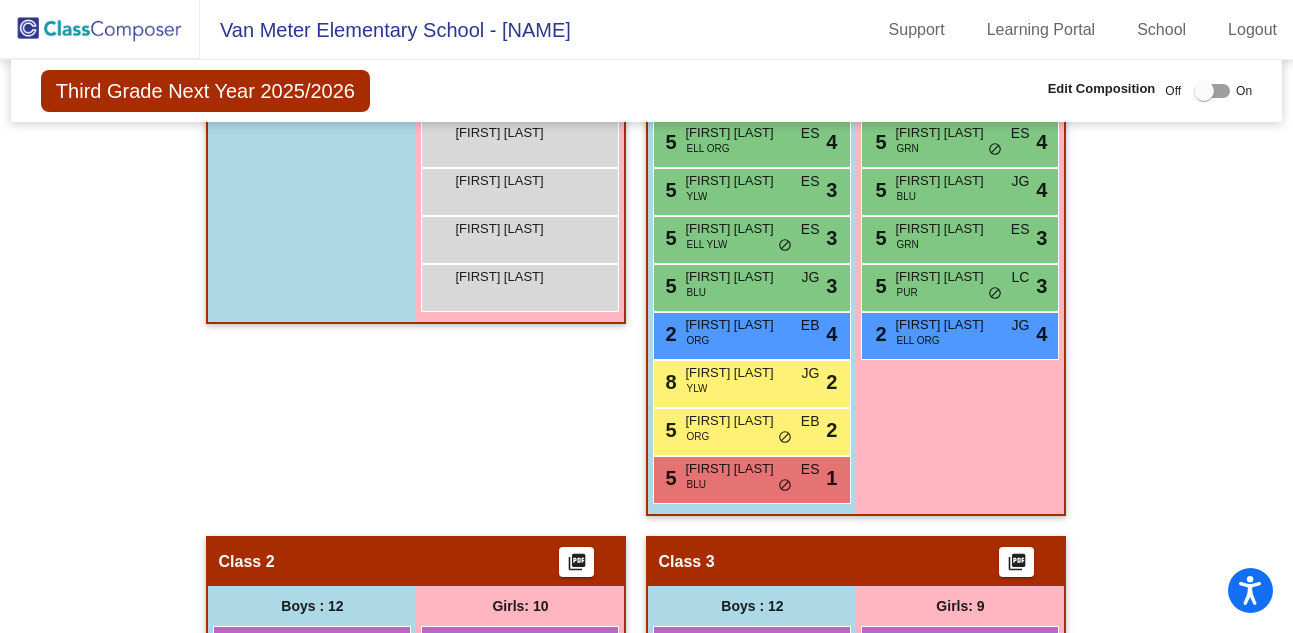 scroll, scrollTop: 696, scrollLeft: 0, axis: vertical 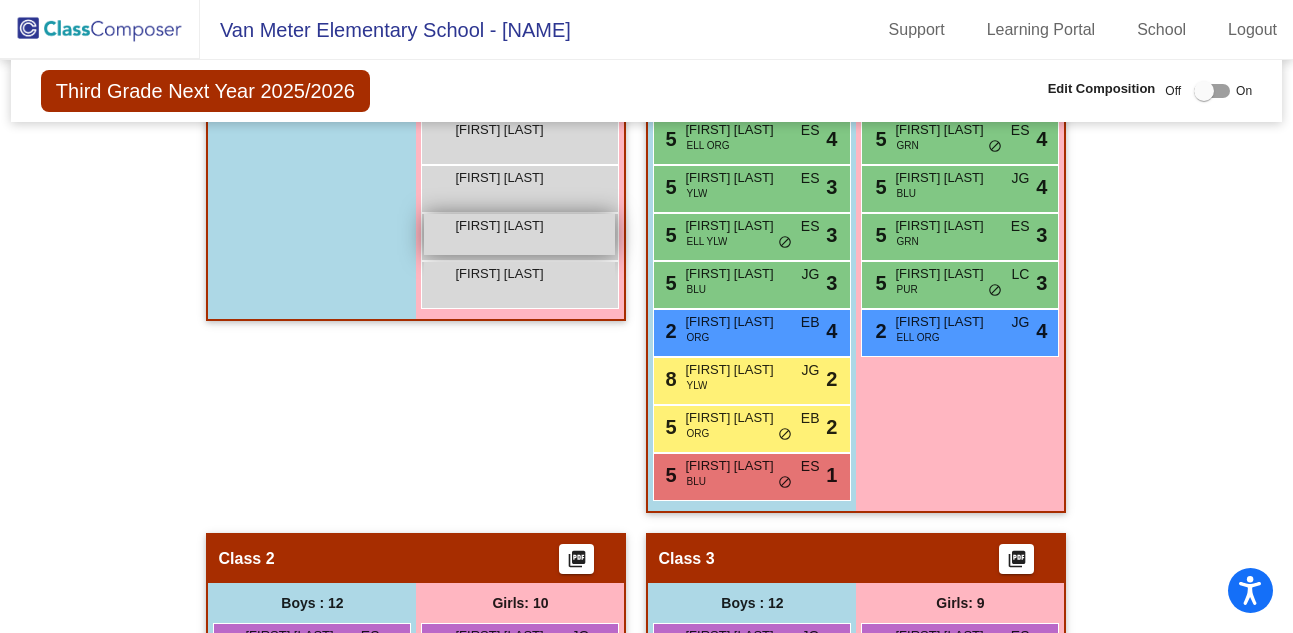 click on "[FIRST] [LAST] lock do_not_disturb_alt" at bounding box center (519, 234) 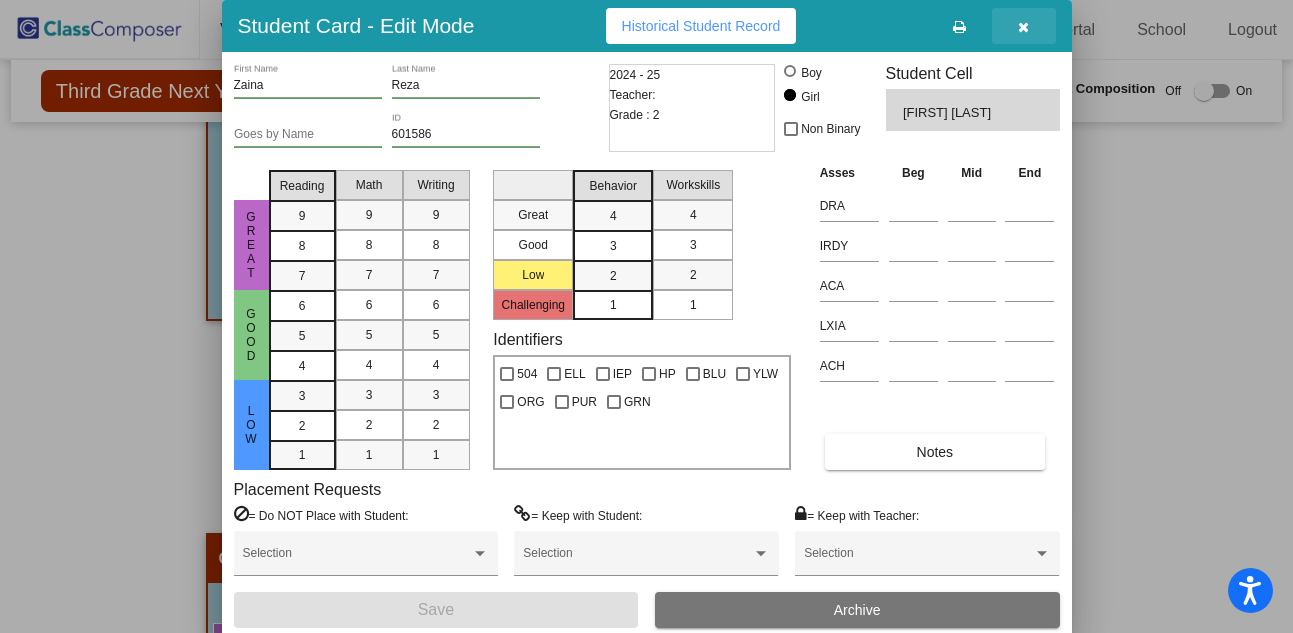 click at bounding box center [1023, 27] 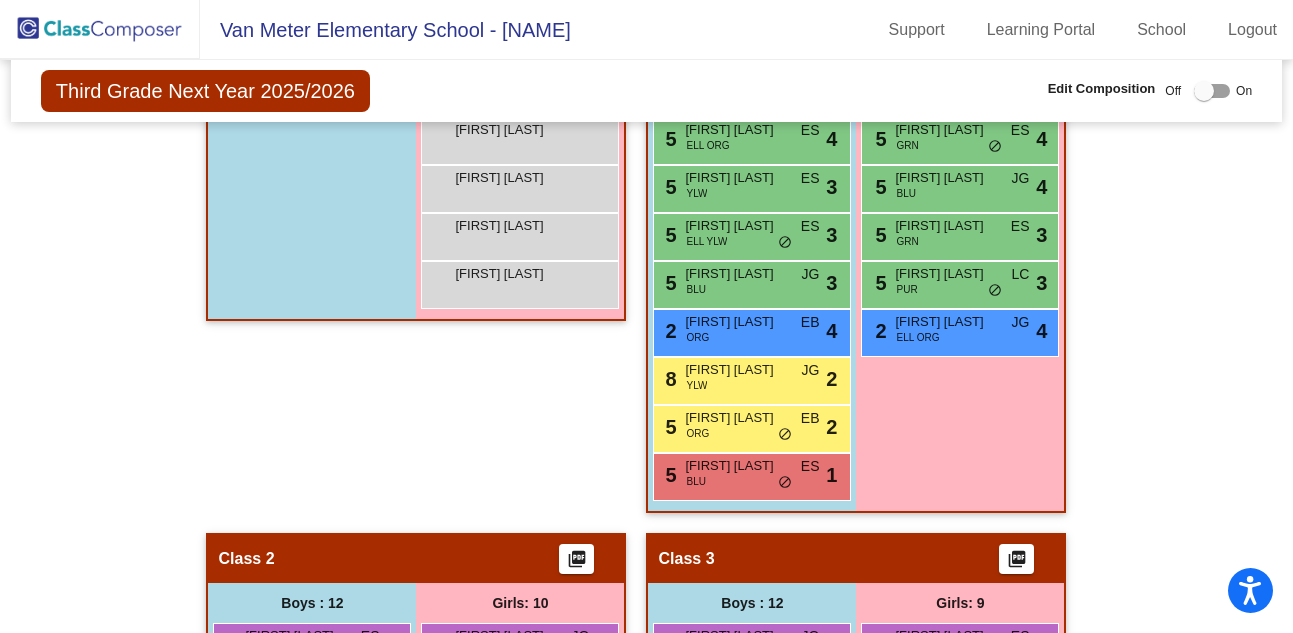 drag, startPoint x: 520, startPoint y: 292, endPoint x: 535, endPoint y: 399, distance: 108.04629 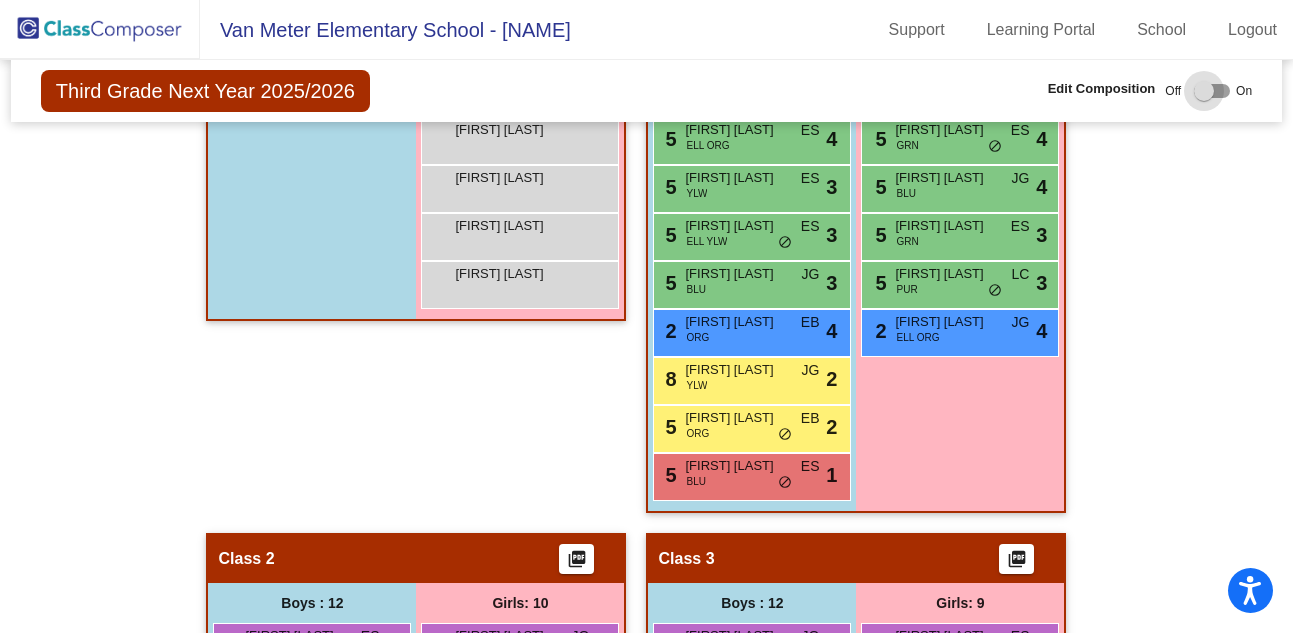 checkbox on "true" 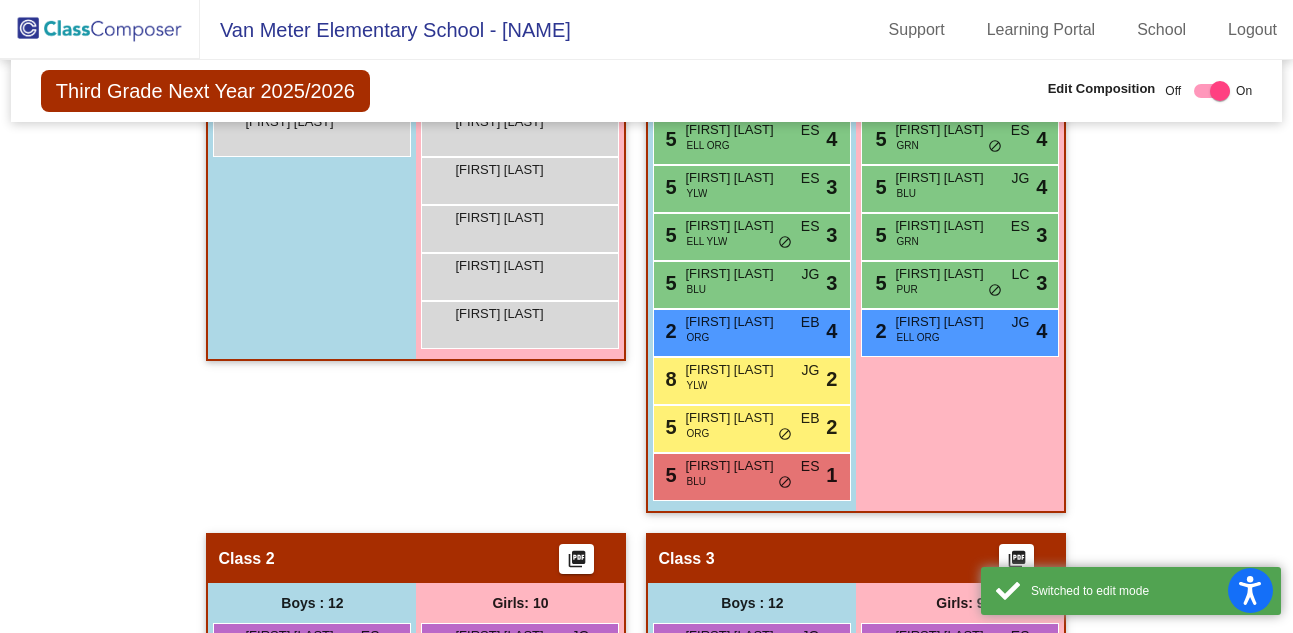 scroll, scrollTop: 736, scrollLeft: 0, axis: vertical 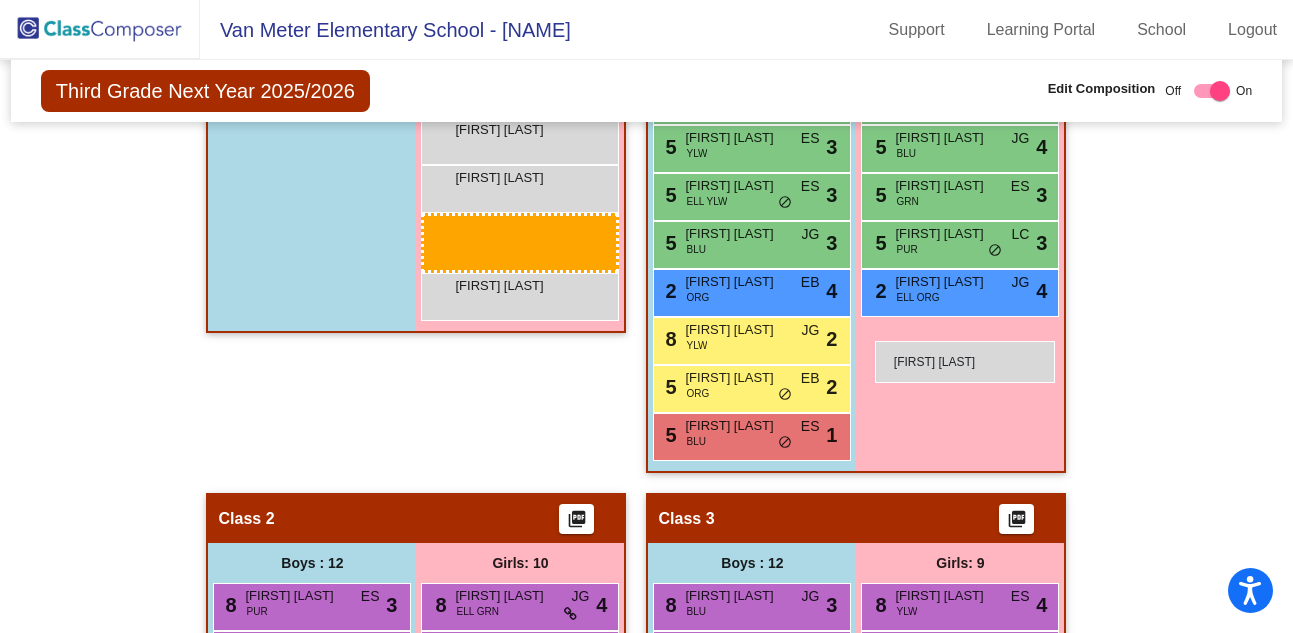 drag, startPoint x: 486, startPoint y: 234, endPoint x: 875, endPoint y: 341, distance: 403.44763 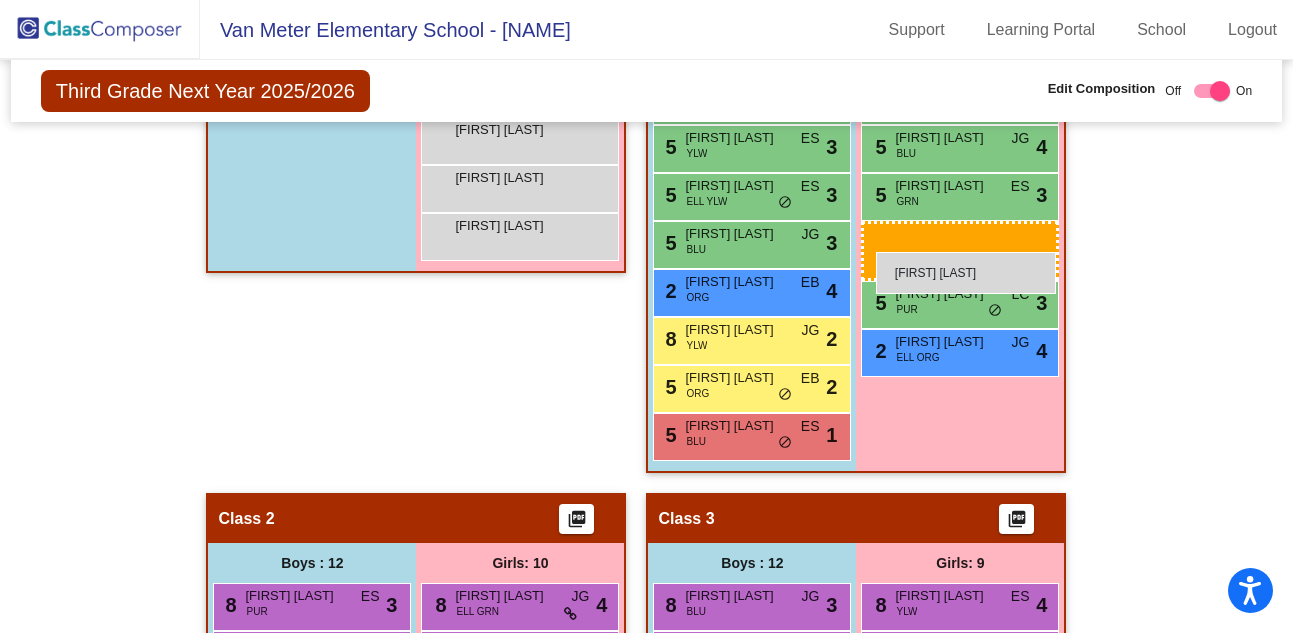 drag, startPoint x: 473, startPoint y: 231, endPoint x: 876, endPoint y: 252, distance: 403.54678 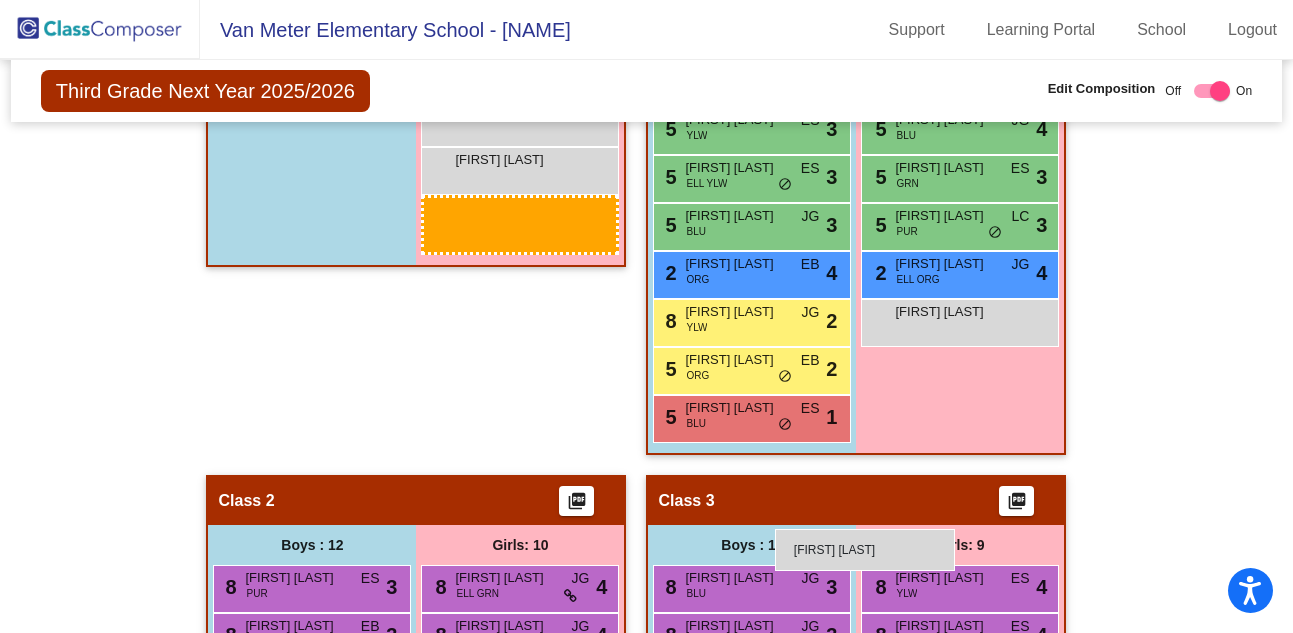 scroll, scrollTop: 957, scrollLeft: 0, axis: vertical 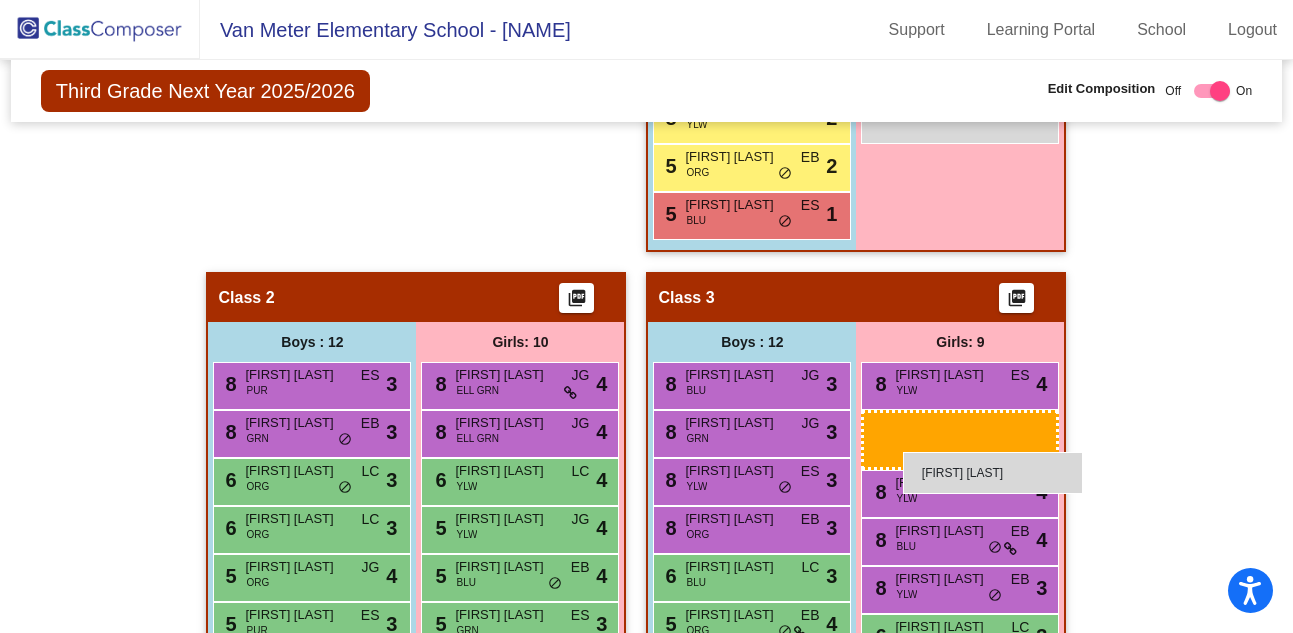 drag, startPoint x: 522, startPoint y: 233, endPoint x: 903, endPoint y: 452, distance: 439.45648 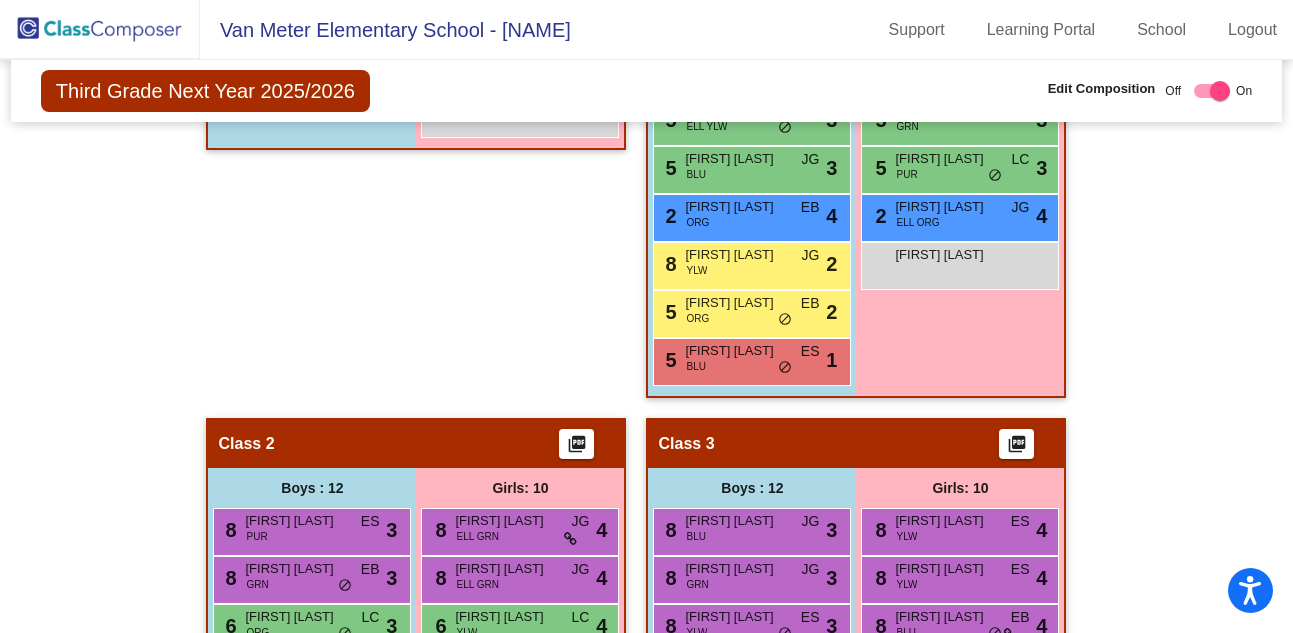 scroll, scrollTop: 425, scrollLeft: 0, axis: vertical 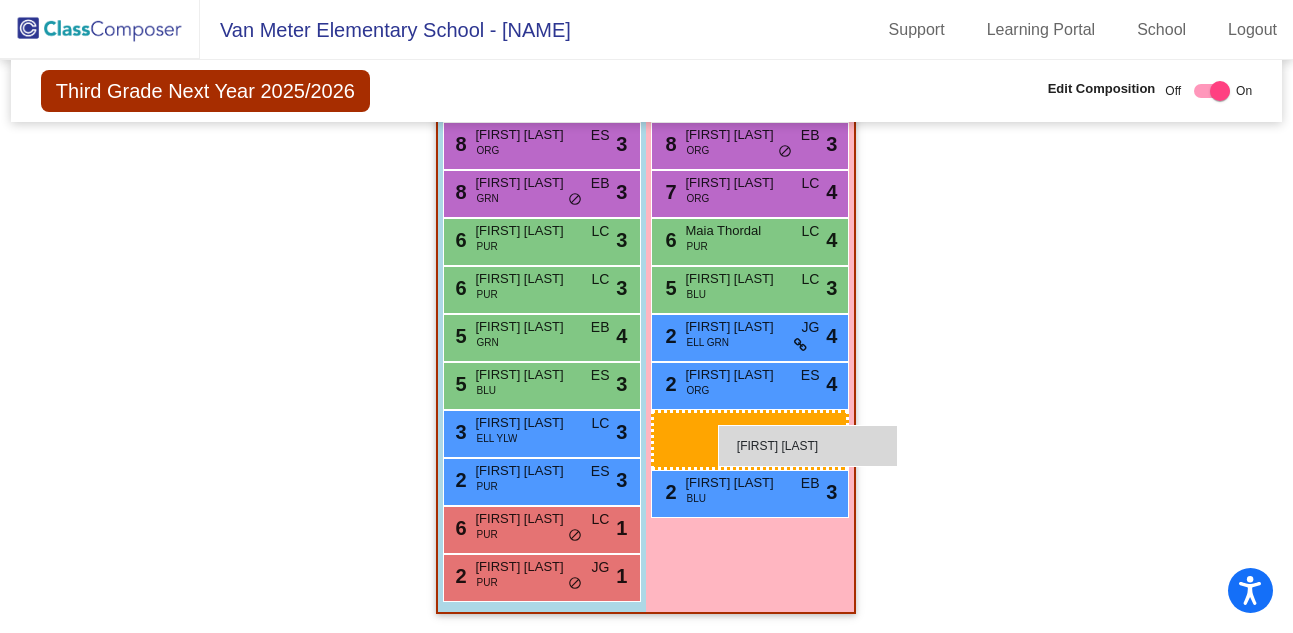 drag, startPoint x: 486, startPoint y: 502, endPoint x: 706, endPoint y: 423, distance: 233.75415 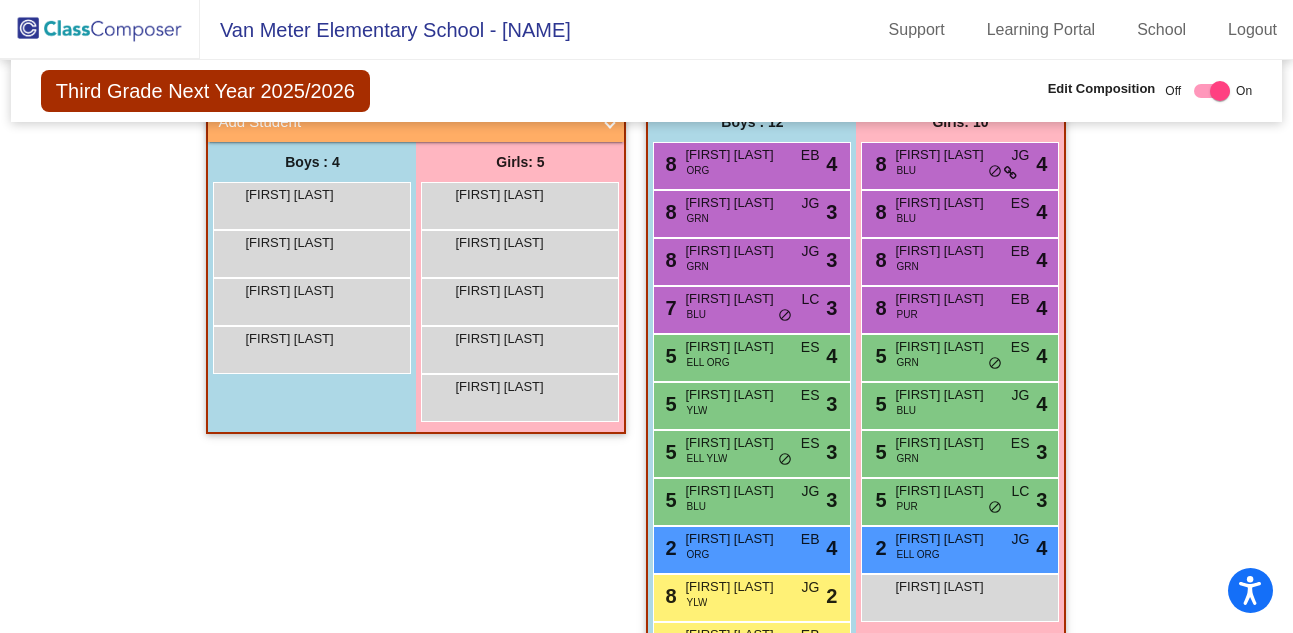 scroll, scrollTop: 314, scrollLeft: 0, axis: vertical 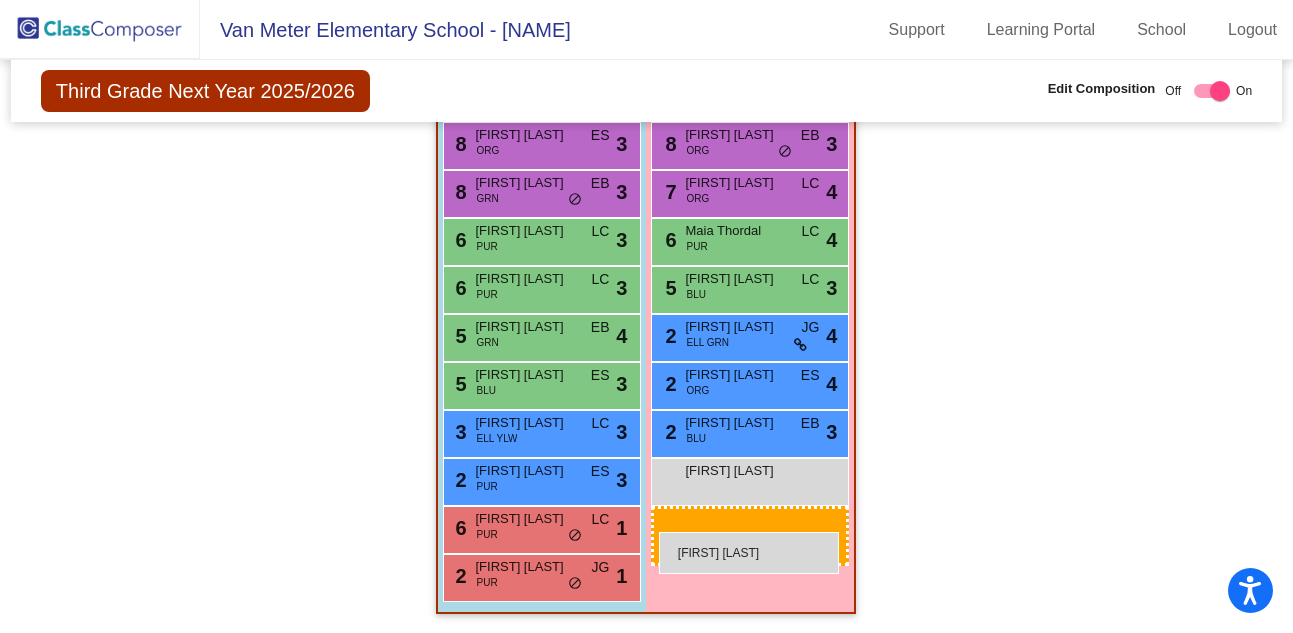 drag, startPoint x: 532, startPoint y: 510, endPoint x: 659, endPoint y: 532, distance: 128.89143 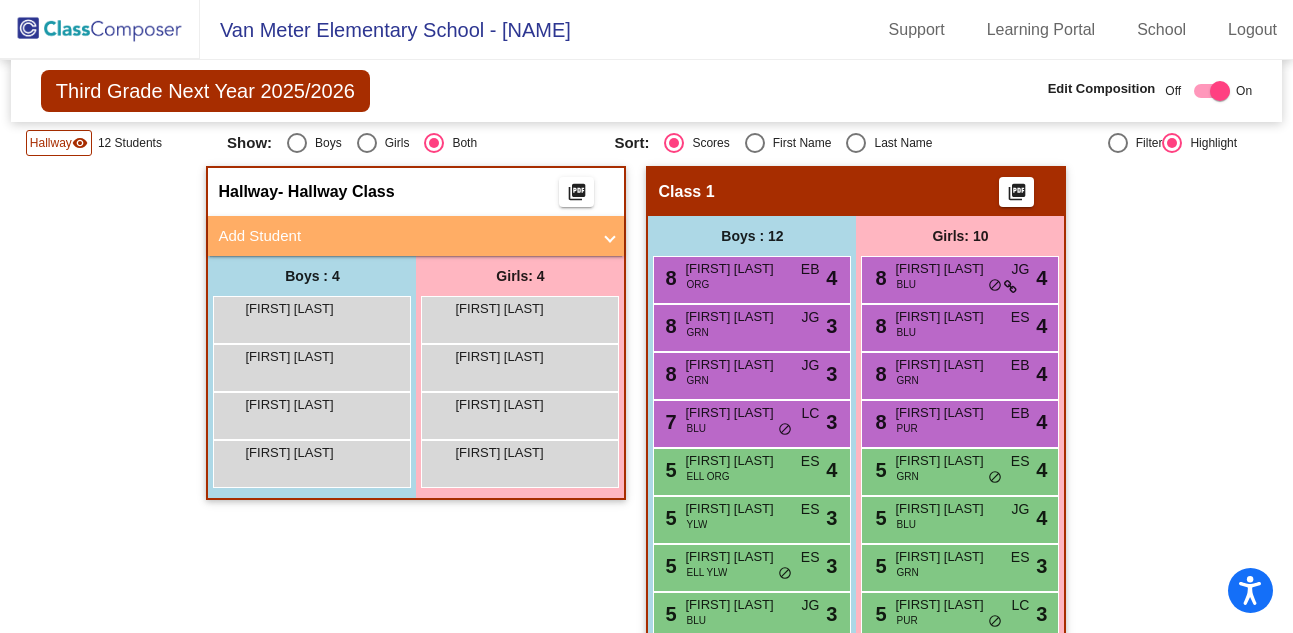 scroll, scrollTop: 362, scrollLeft: 0, axis: vertical 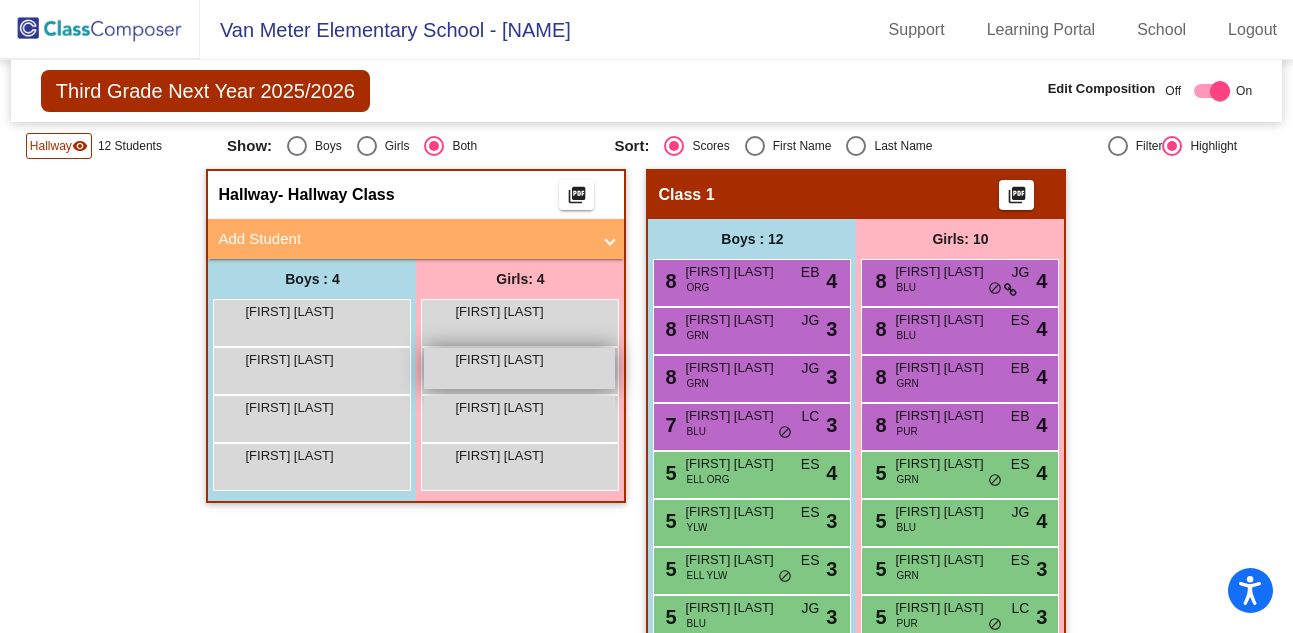 click on "[FIRST] [LAST] lock do_not_disturb_alt" at bounding box center [519, 368] 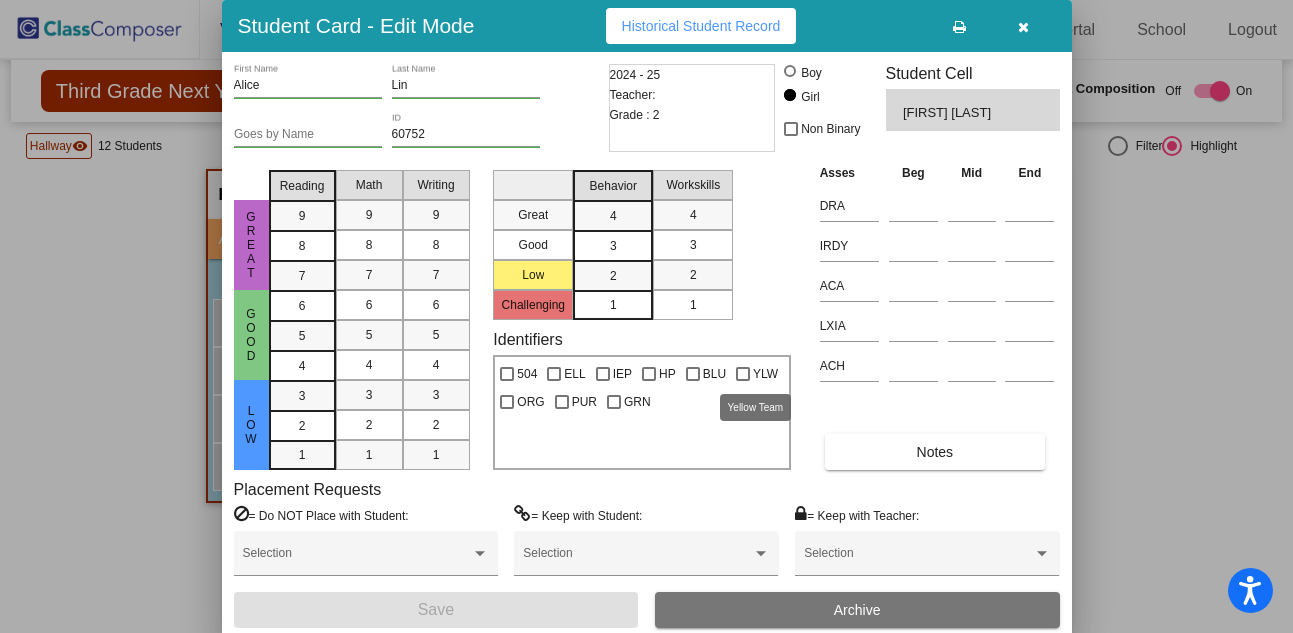 scroll, scrollTop: 0, scrollLeft: 0, axis: both 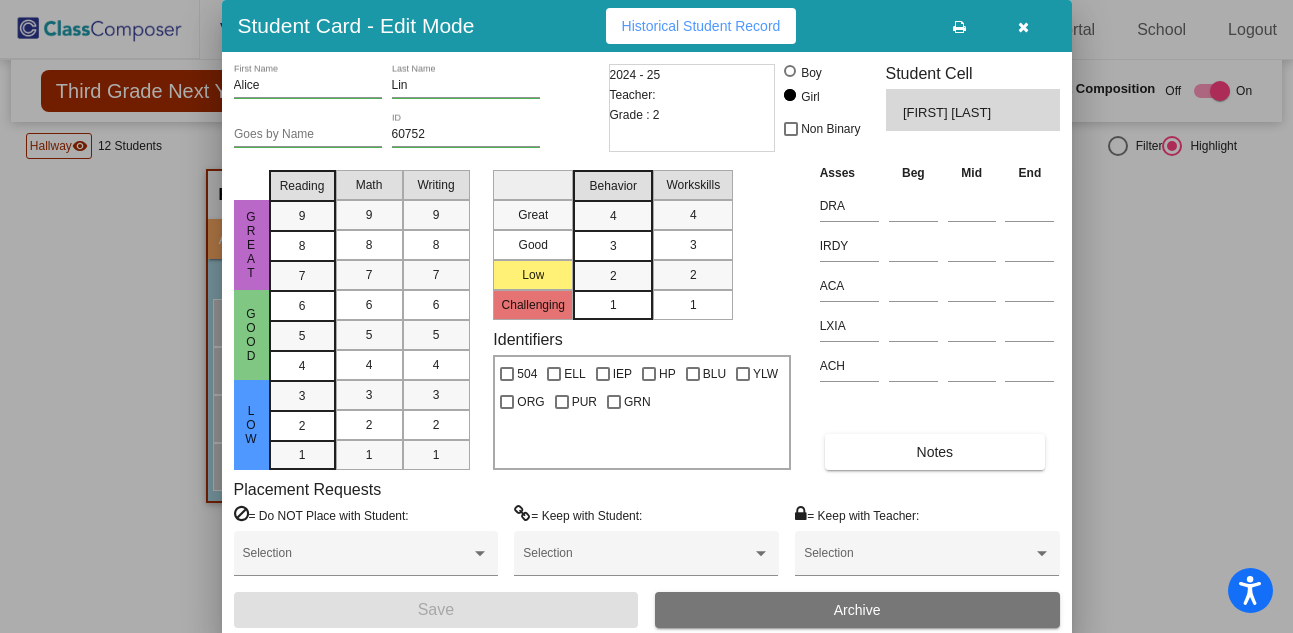click at bounding box center [1023, 27] 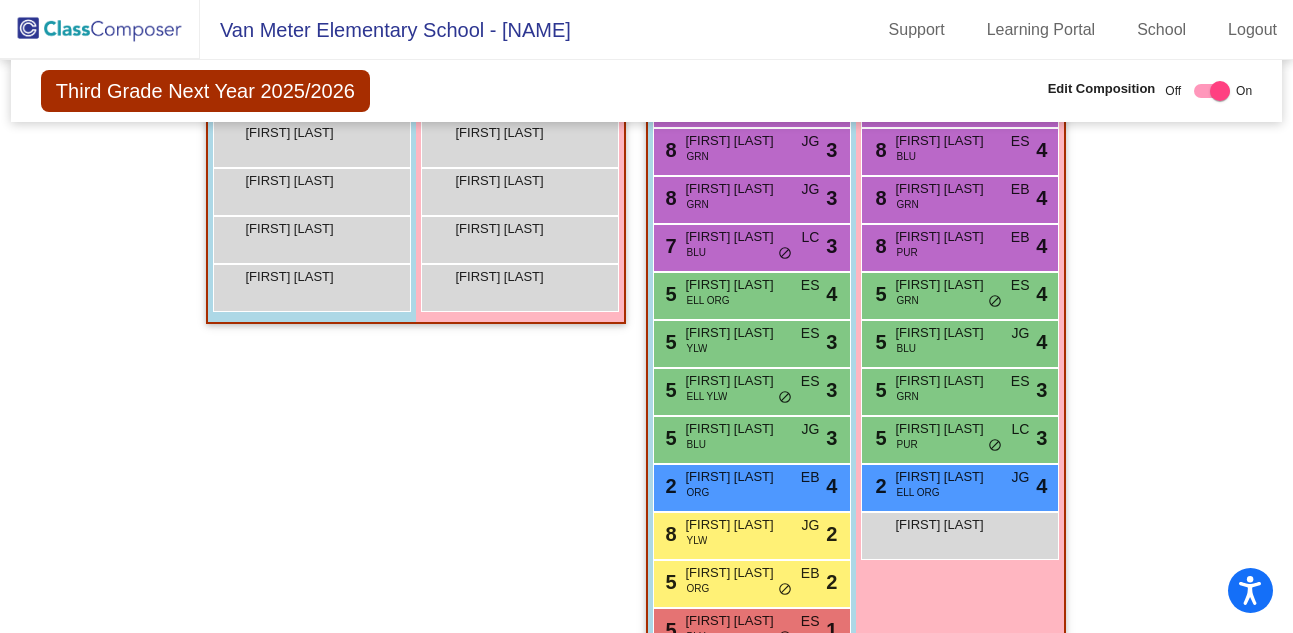 scroll, scrollTop: 508, scrollLeft: 0, axis: vertical 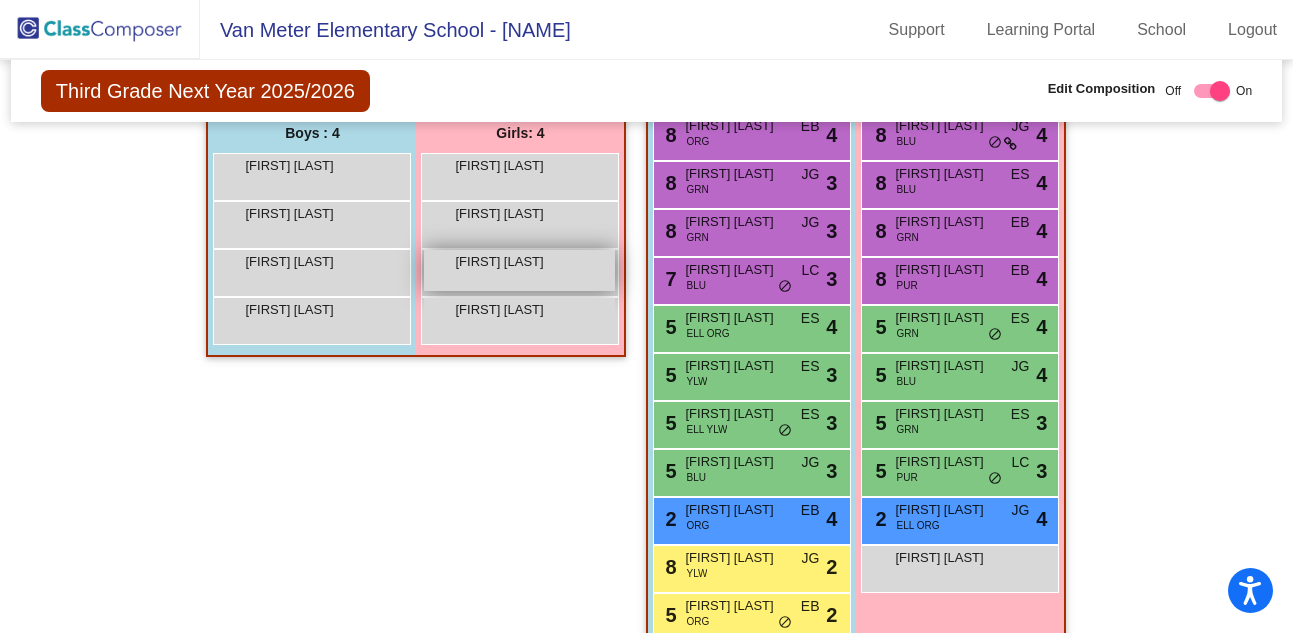 click on "[FIRST] [LAST] lock do_not_disturb_alt" at bounding box center (519, 270) 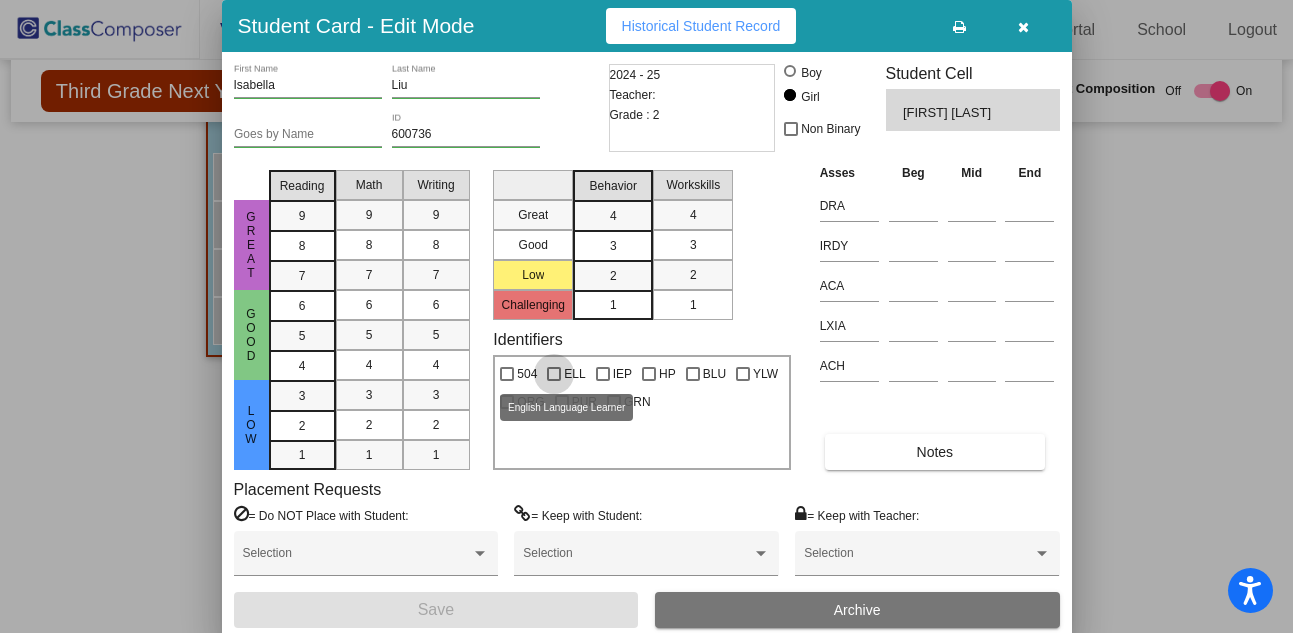 click at bounding box center (554, 374) 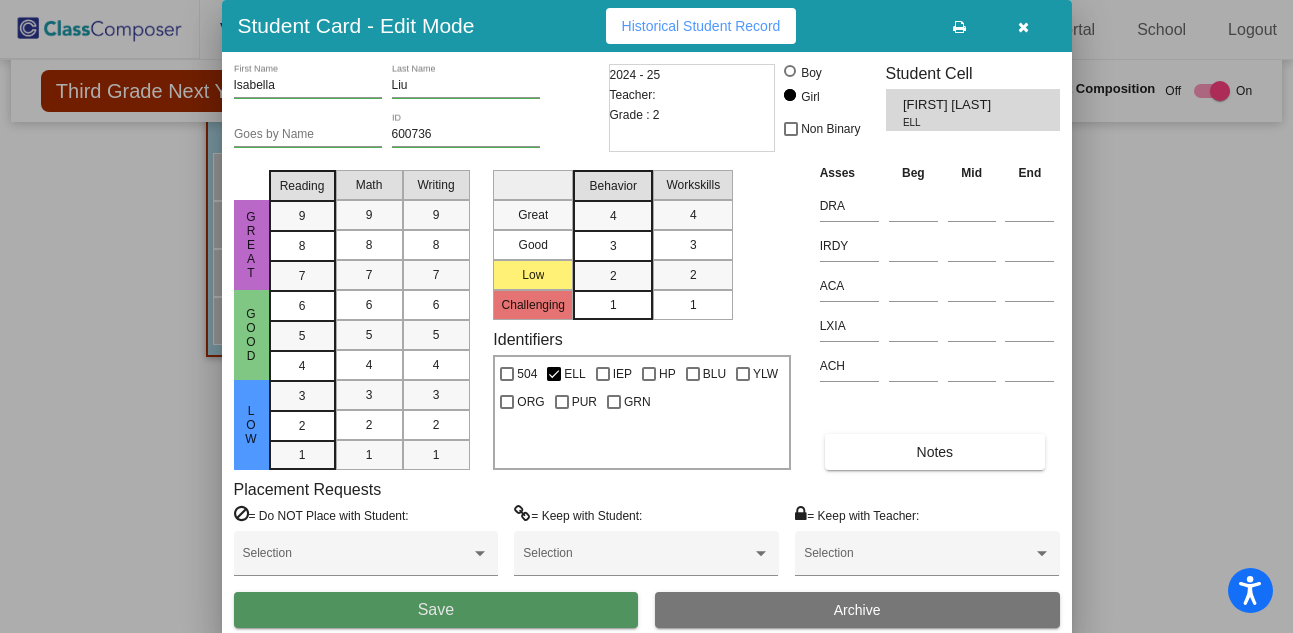 click on "Save" at bounding box center (436, 610) 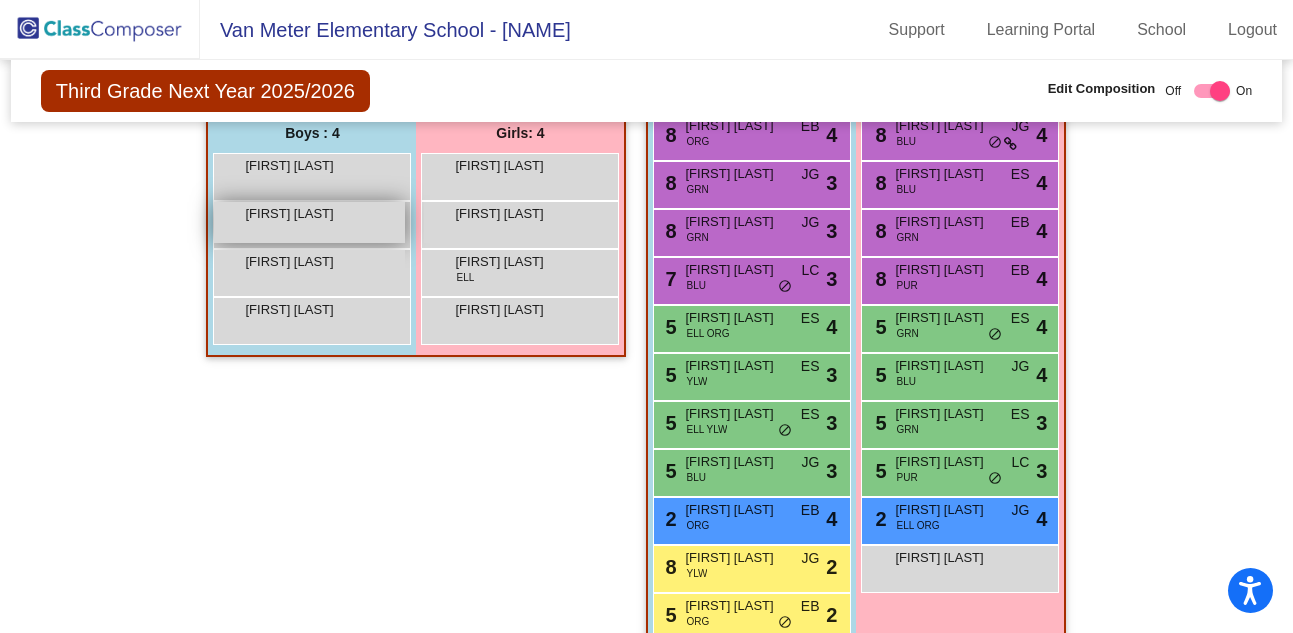 click on "[FIRST] [LAST] lock do_not_disturb_alt" at bounding box center [309, 222] 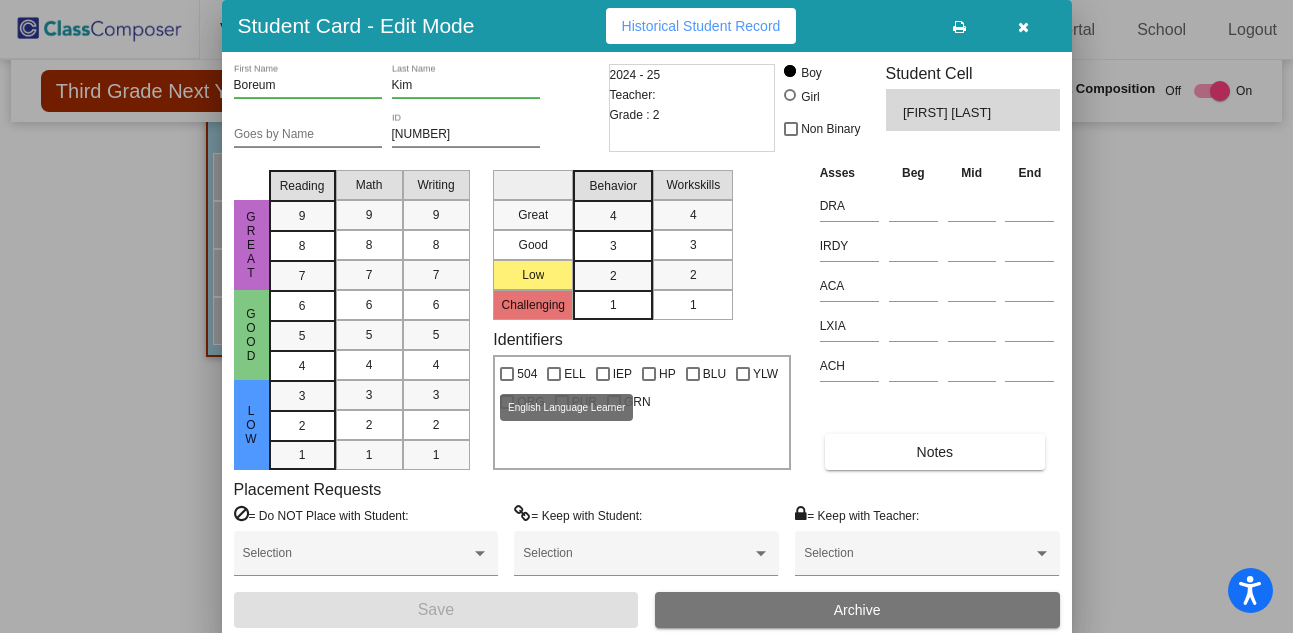 click at bounding box center [554, 374] 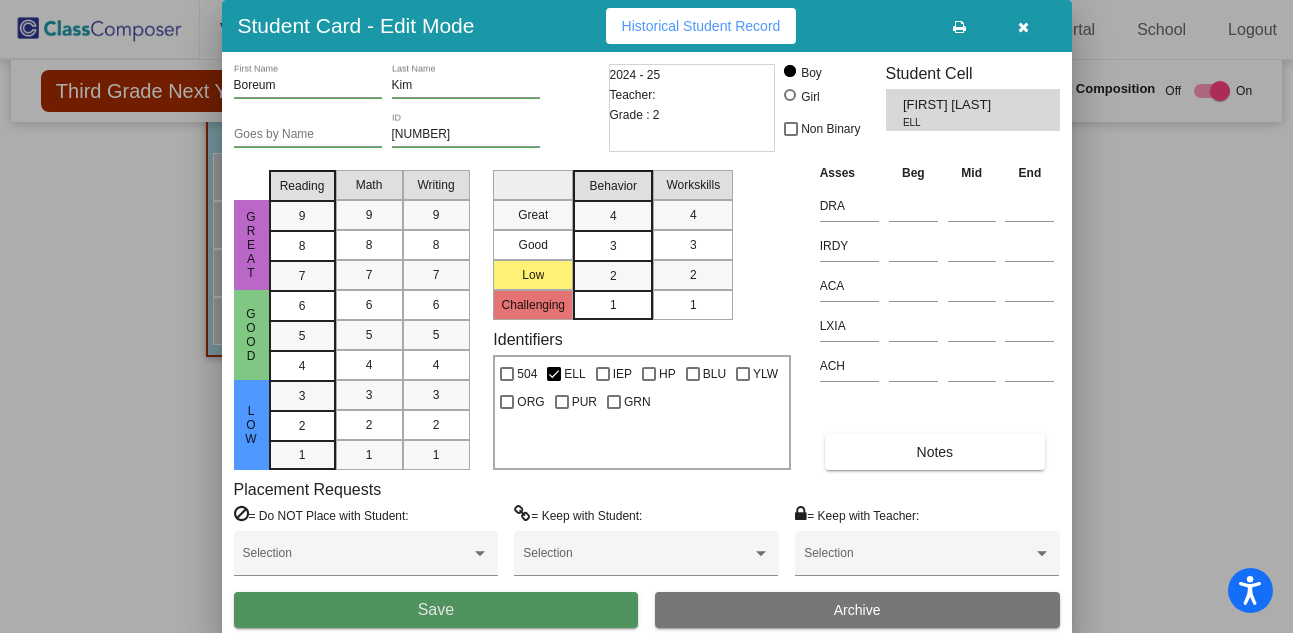 click on "Save" at bounding box center [436, 610] 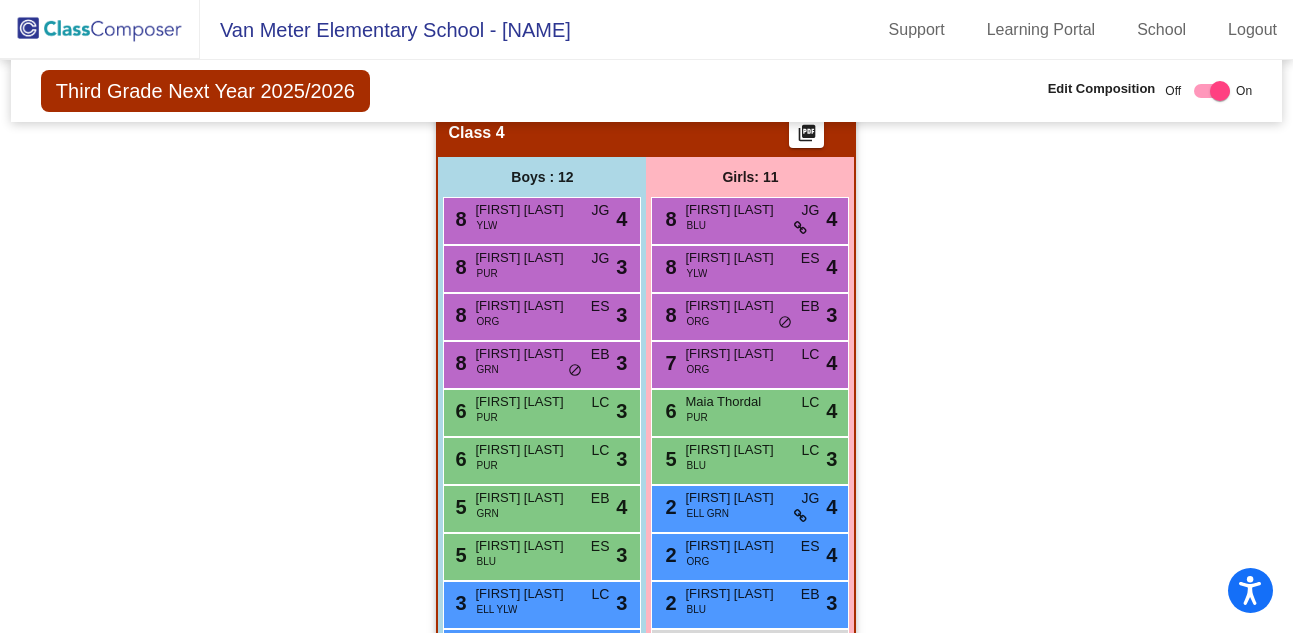 scroll, scrollTop: 1991, scrollLeft: 0, axis: vertical 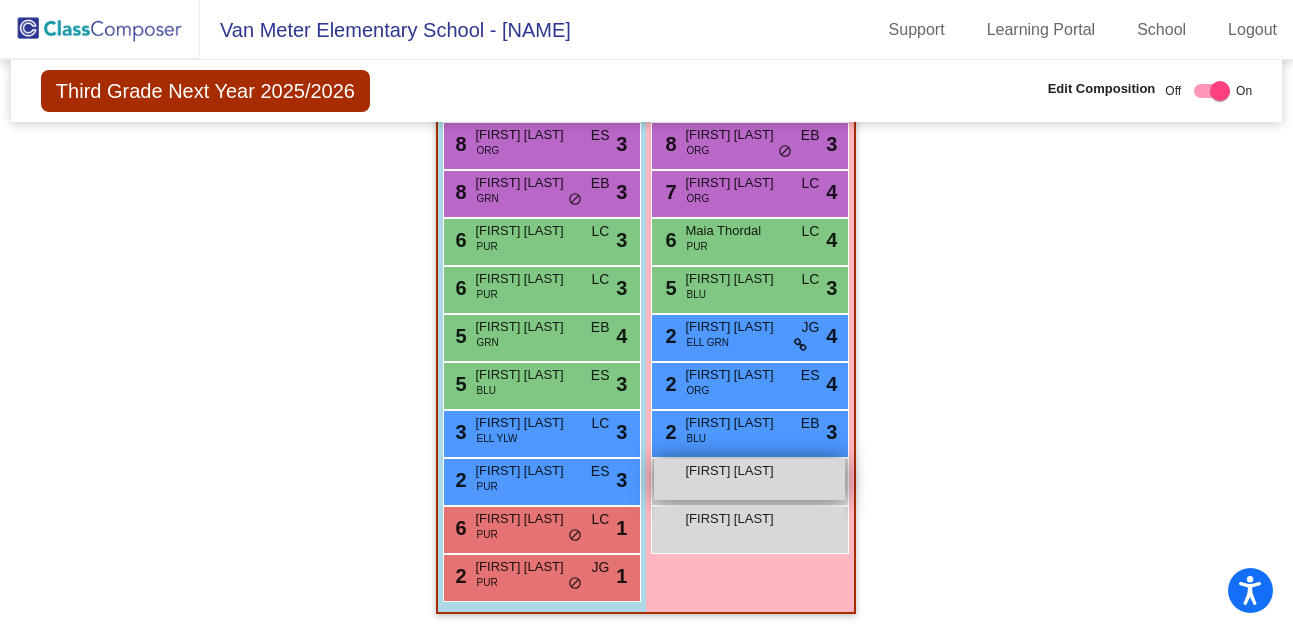 click on "[FIRST] [LAST]" at bounding box center [735, 471] 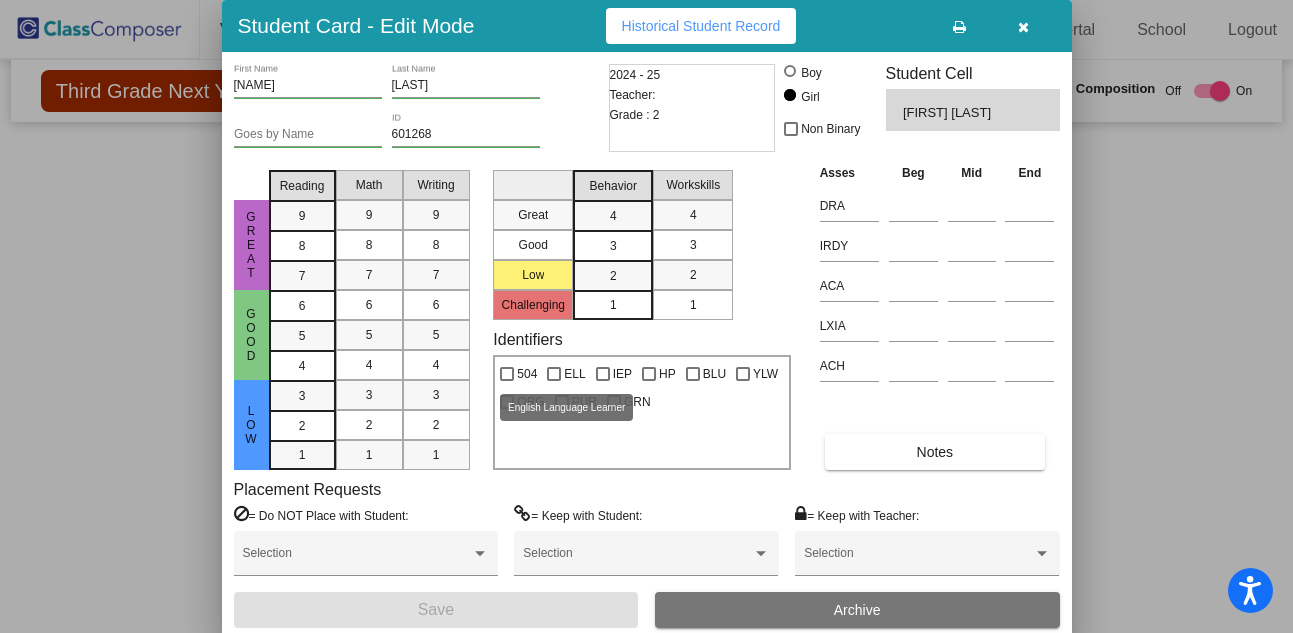 click on "ELL" at bounding box center [566, 374] 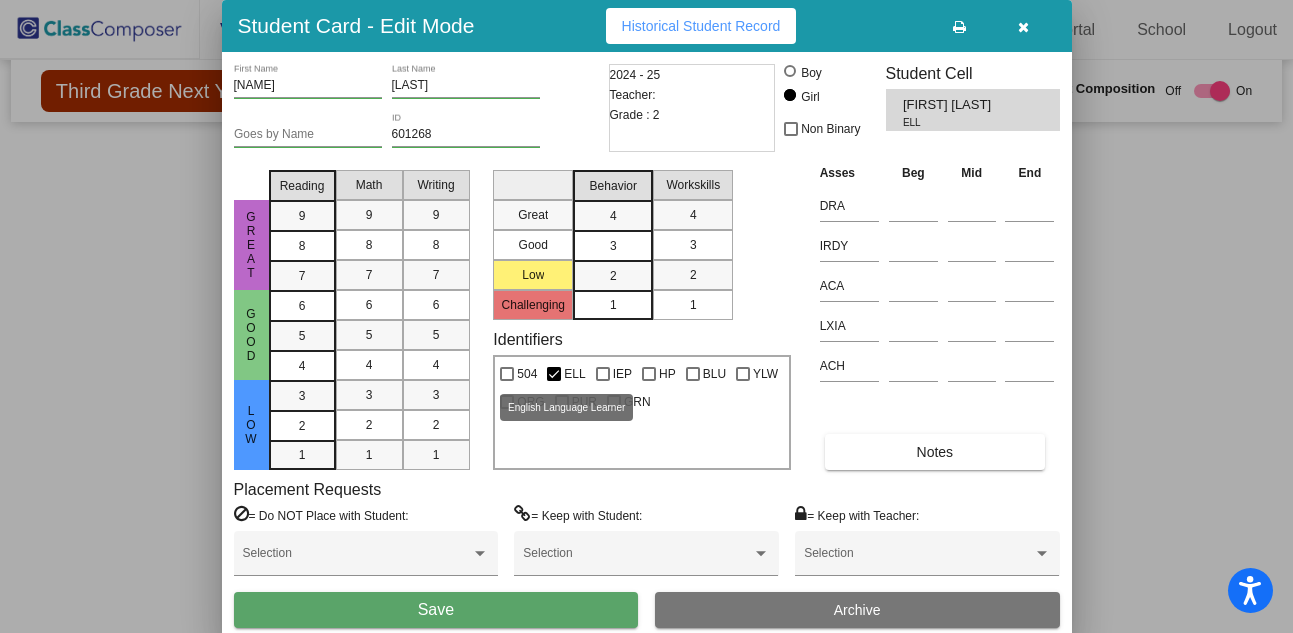 click at bounding box center (554, 374) 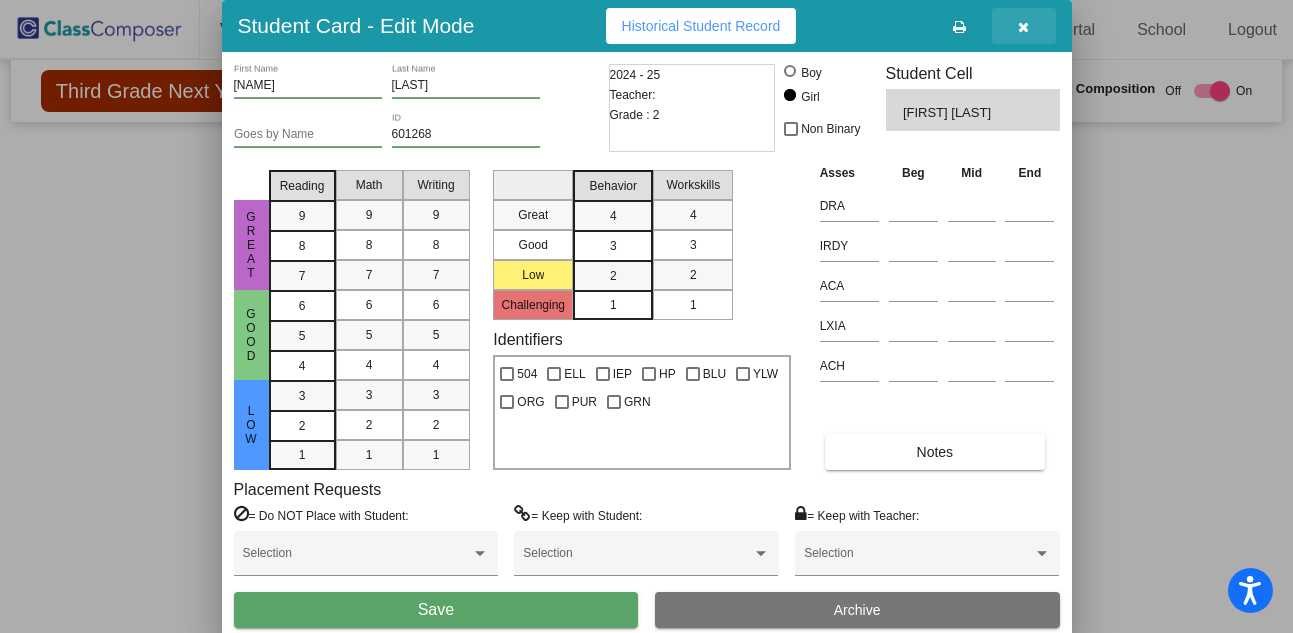 click at bounding box center [1023, 27] 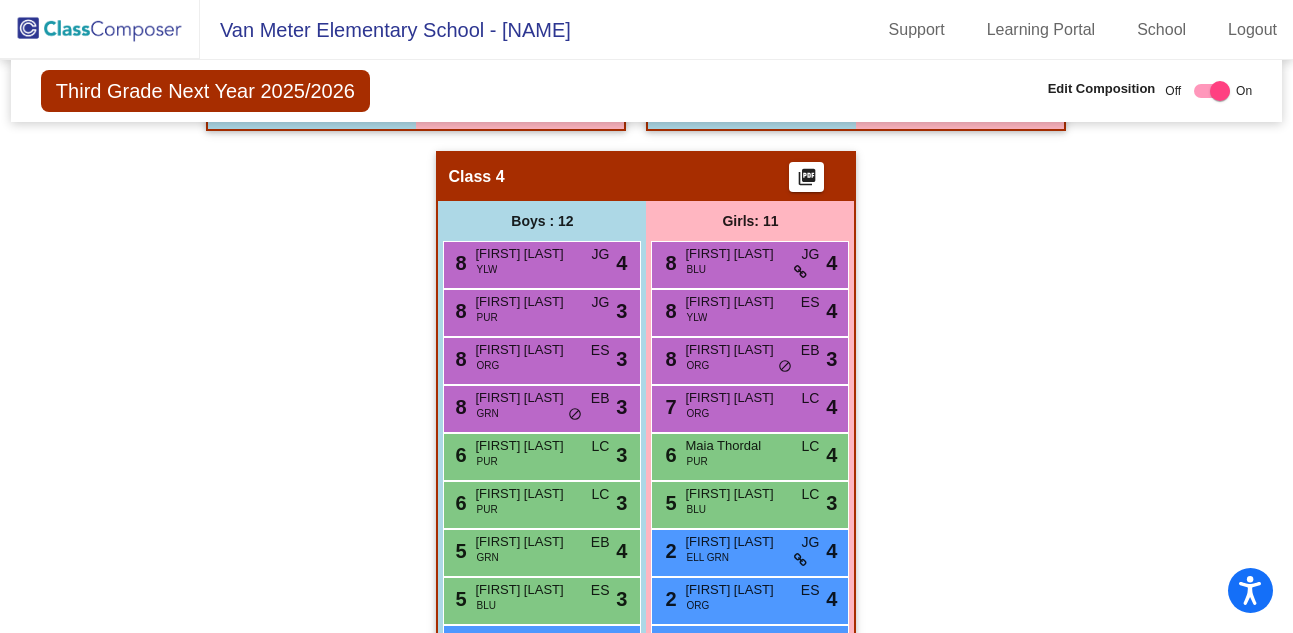 scroll, scrollTop: 1991, scrollLeft: 0, axis: vertical 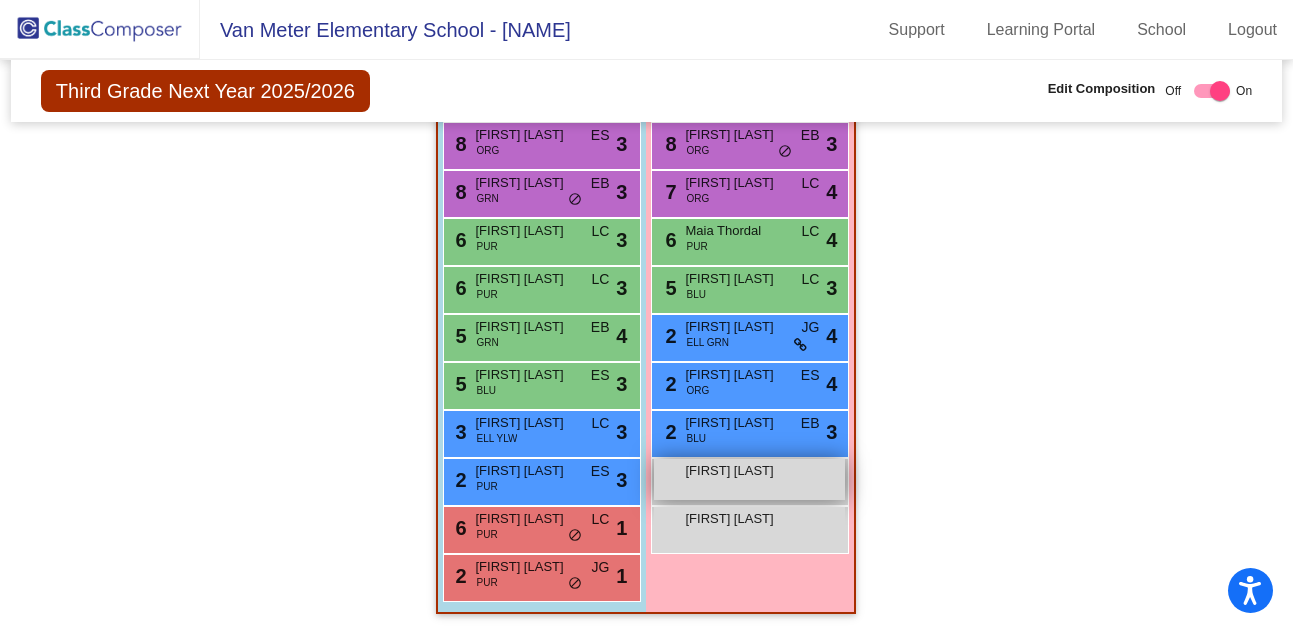click on "[FIRST] [LAST] lock do_not_disturb_alt" at bounding box center [749, 479] 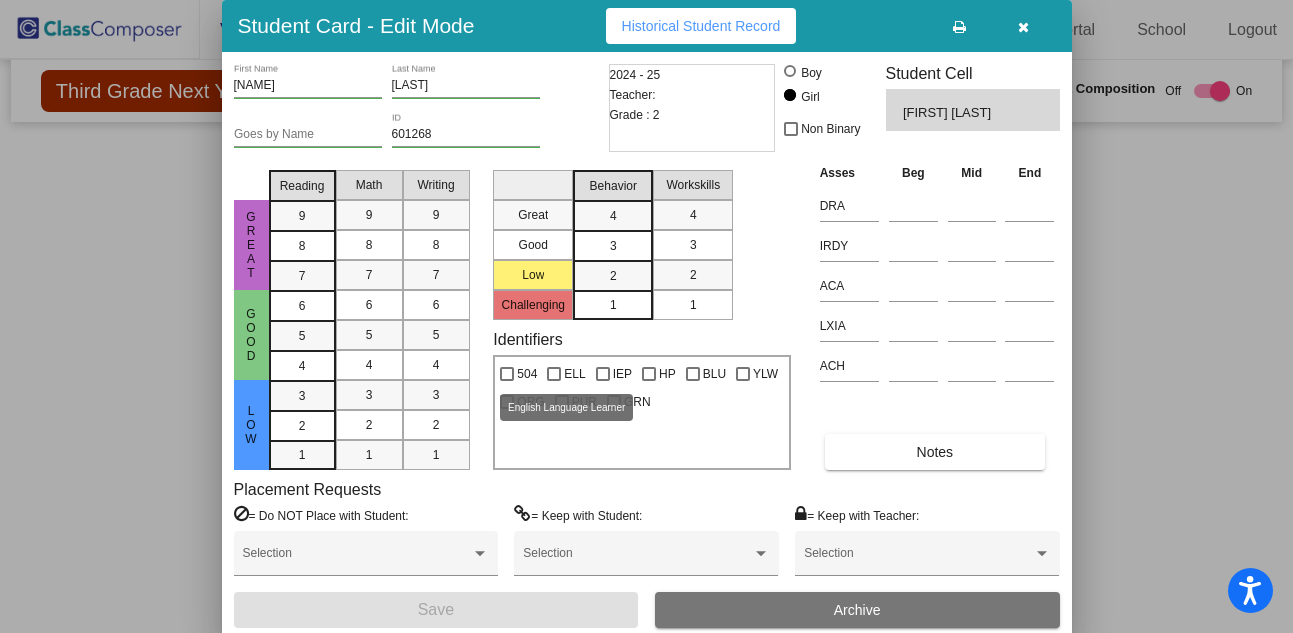 click at bounding box center (554, 374) 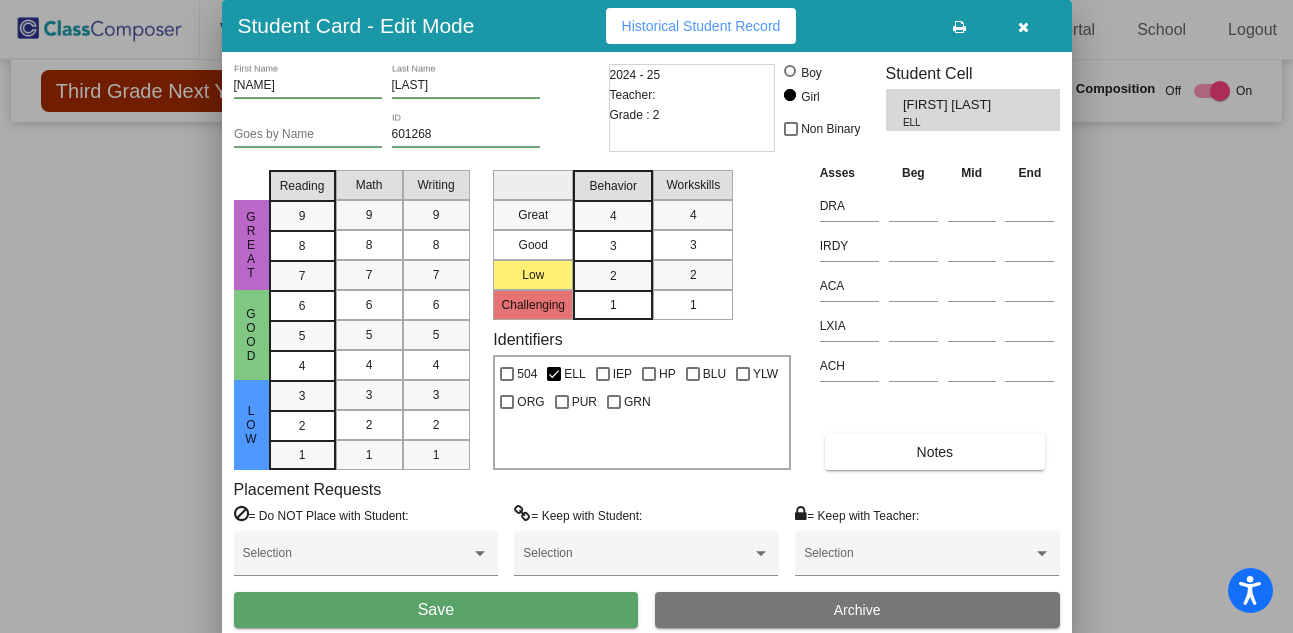 click at bounding box center [554, 374] 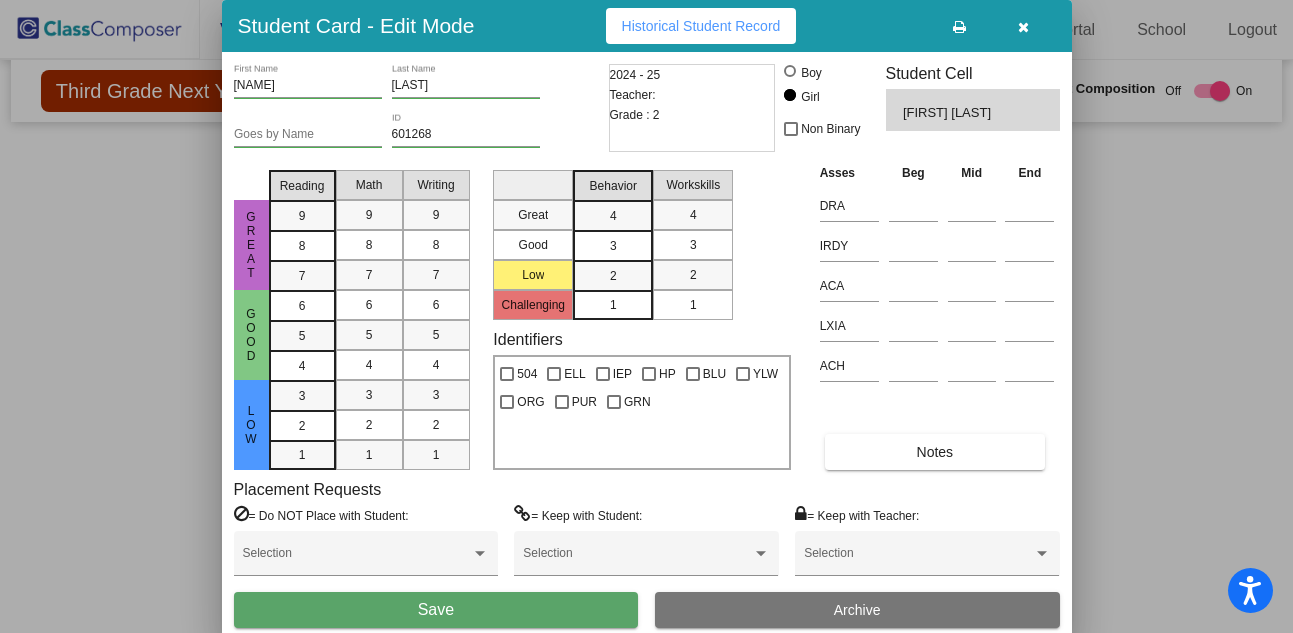 click at bounding box center [1023, 27] 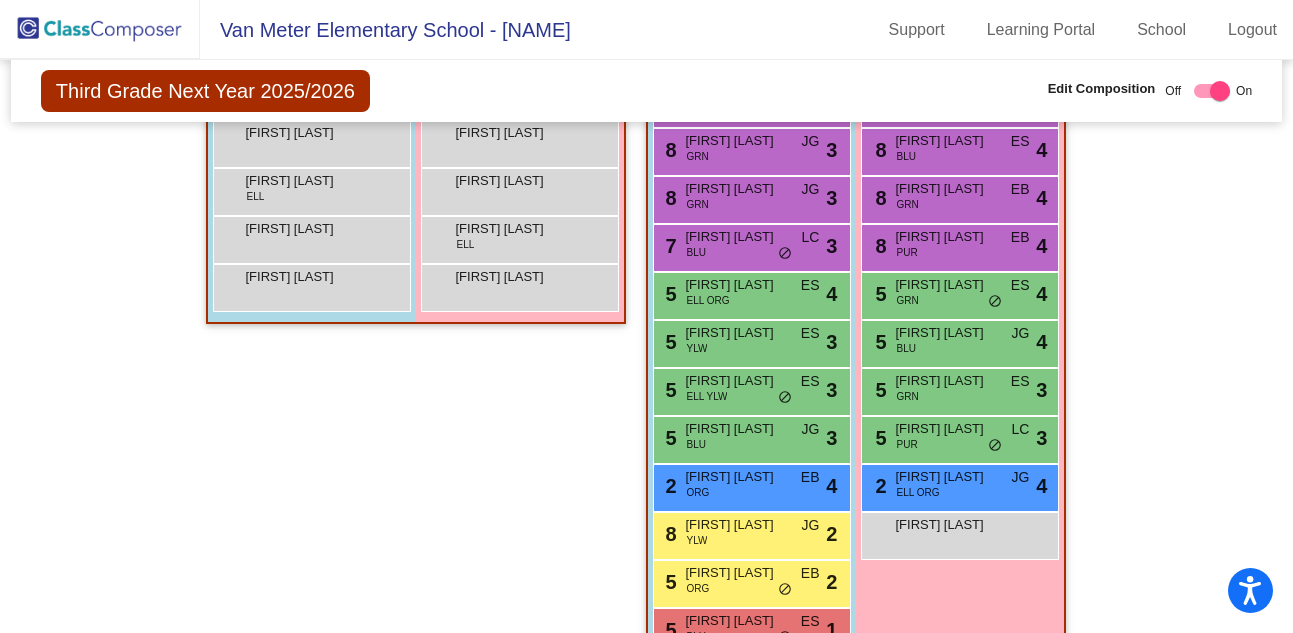scroll, scrollTop: 413, scrollLeft: 0, axis: vertical 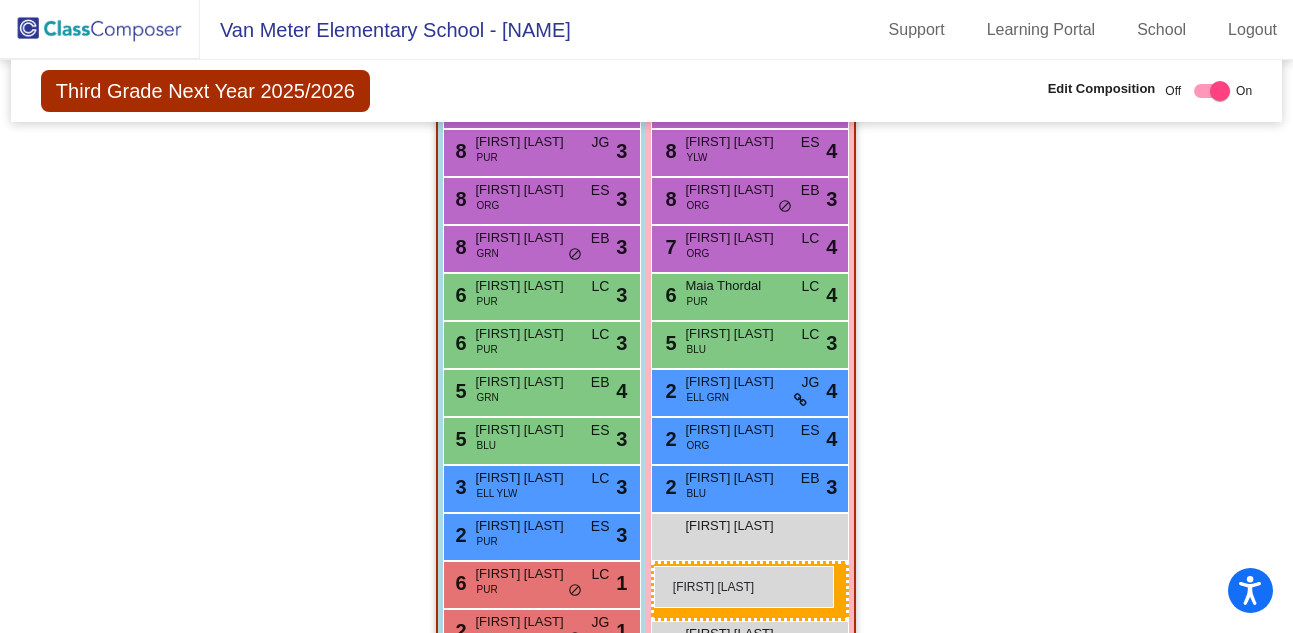 drag, startPoint x: 540, startPoint y: 318, endPoint x: 654, endPoint y: 565, distance: 272.0386 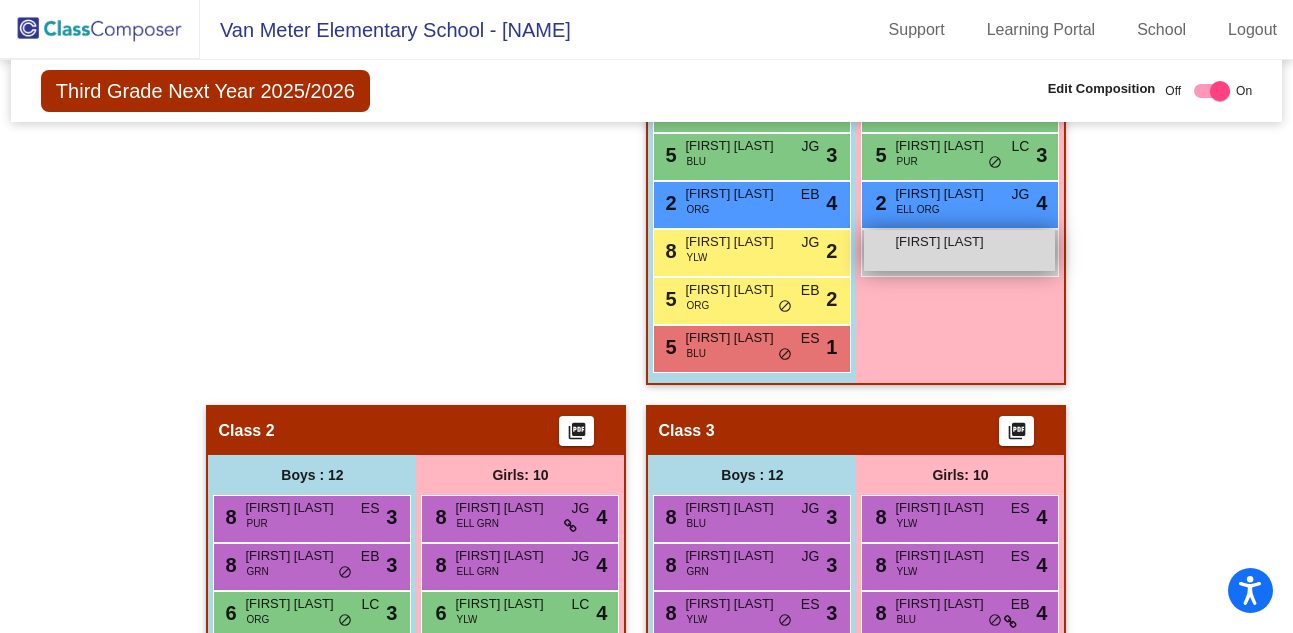 scroll, scrollTop: 887, scrollLeft: 0, axis: vertical 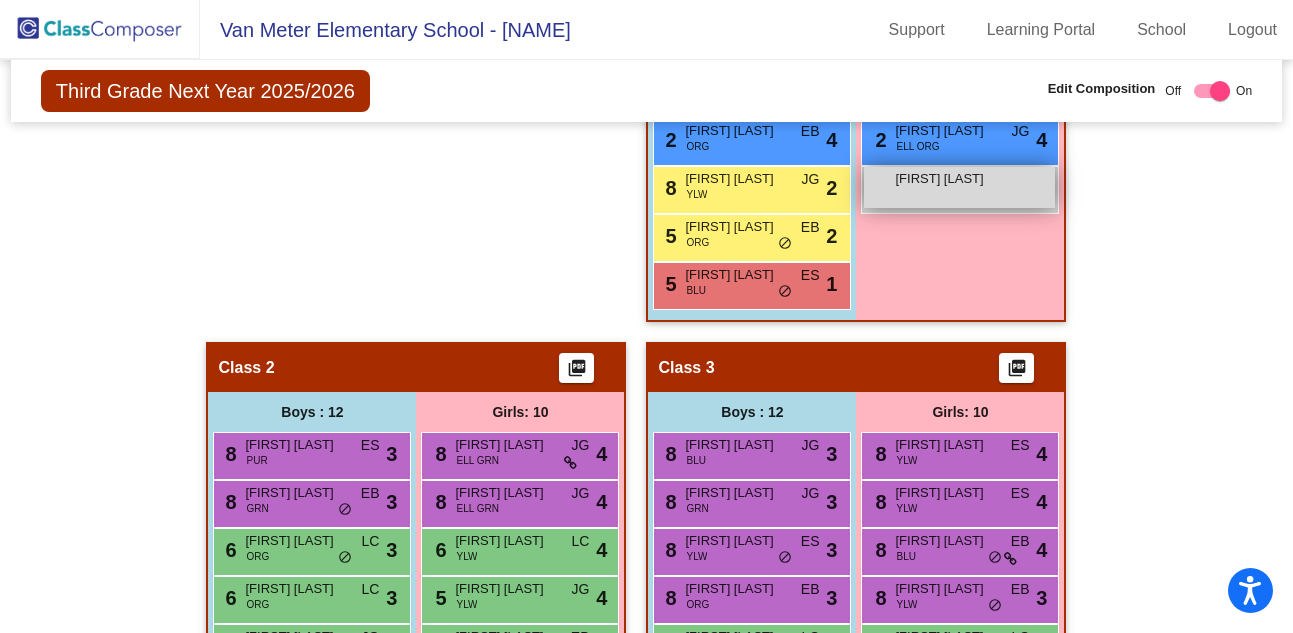click on "[FIRST] [LAST] lock do_not_disturb_alt" at bounding box center (959, 187) 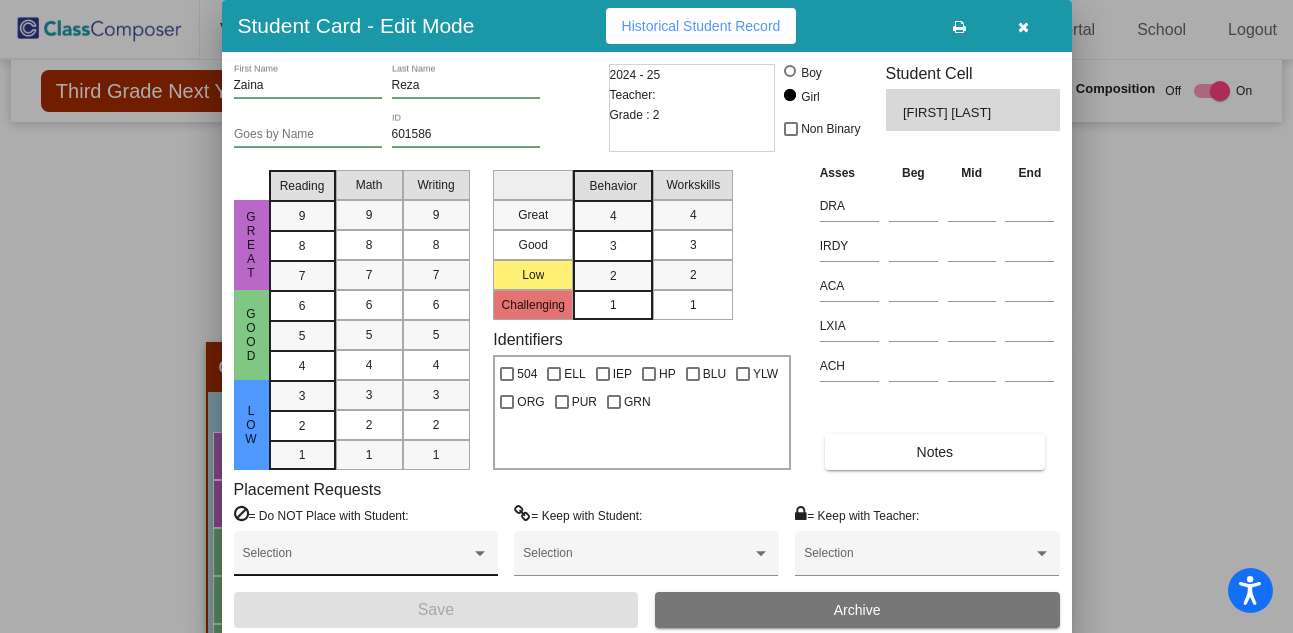 click at bounding box center [357, 560] 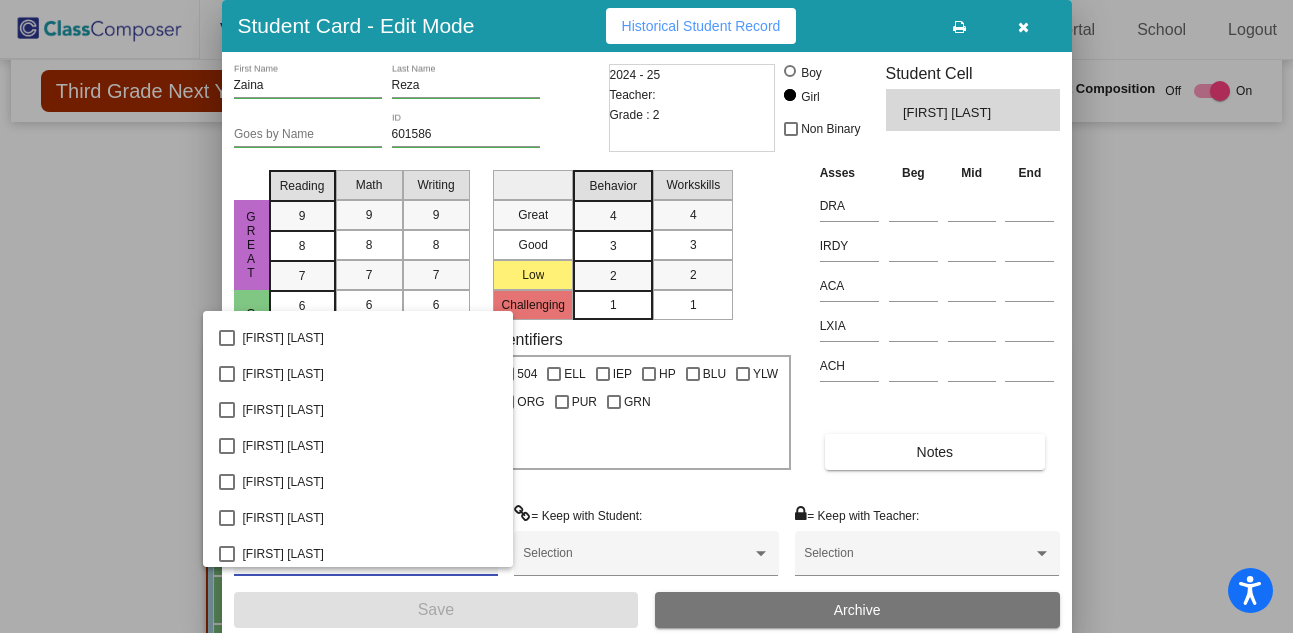 scroll, scrollTop: 3200, scrollLeft: 0, axis: vertical 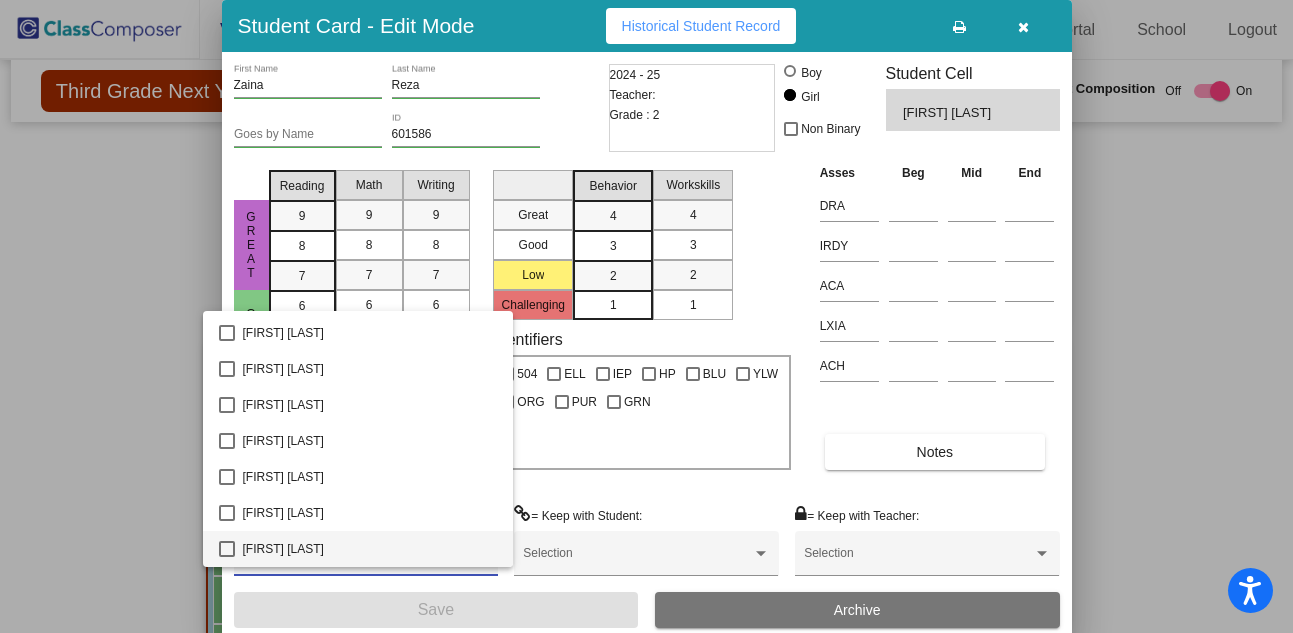 click at bounding box center (227, 549) 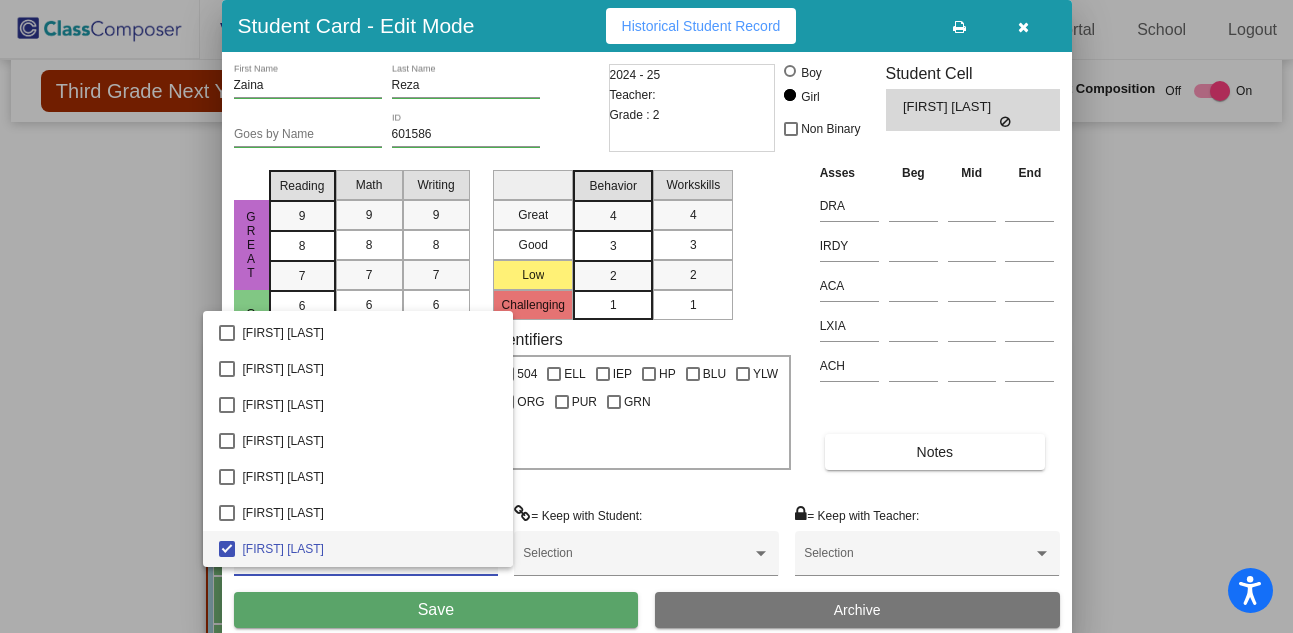 click at bounding box center [646, 316] 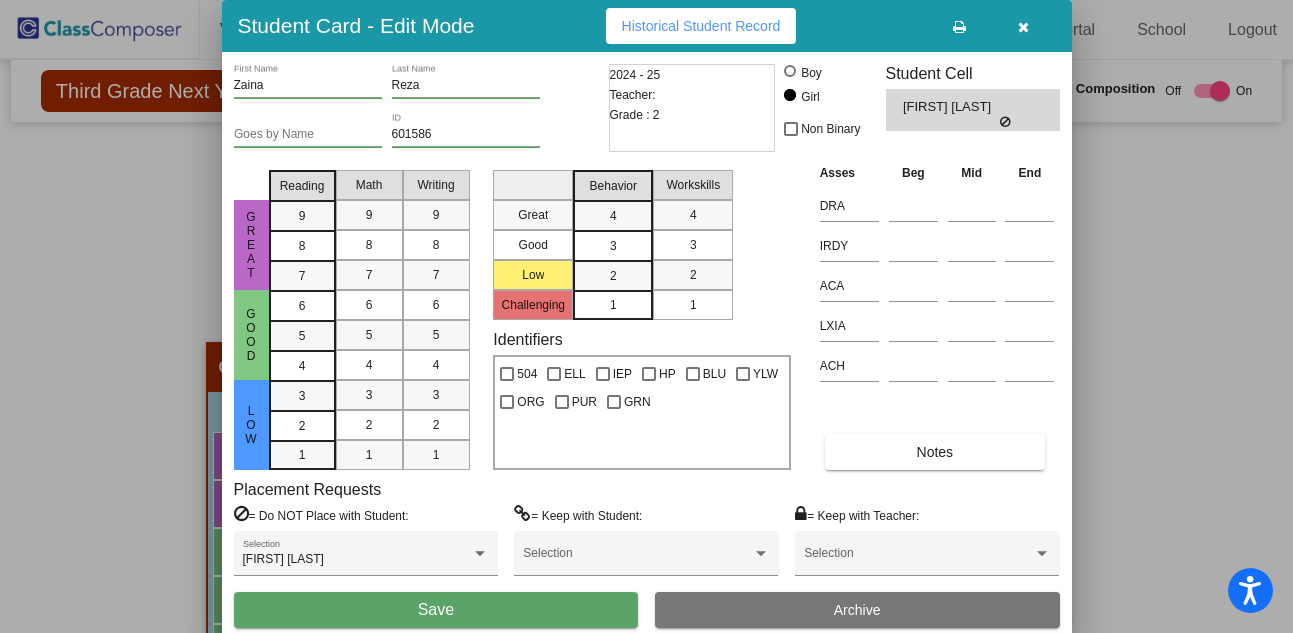 click on "Save" at bounding box center (436, 609) 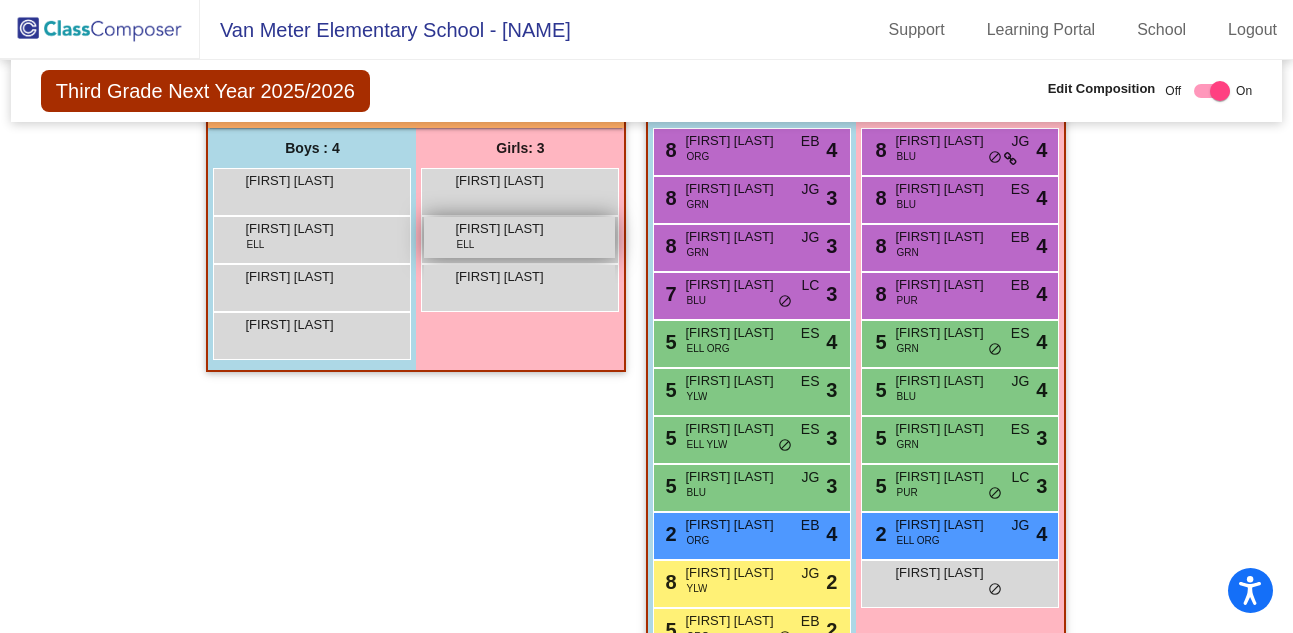 scroll, scrollTop: 486, scrollLeft: 0, axis: vertical 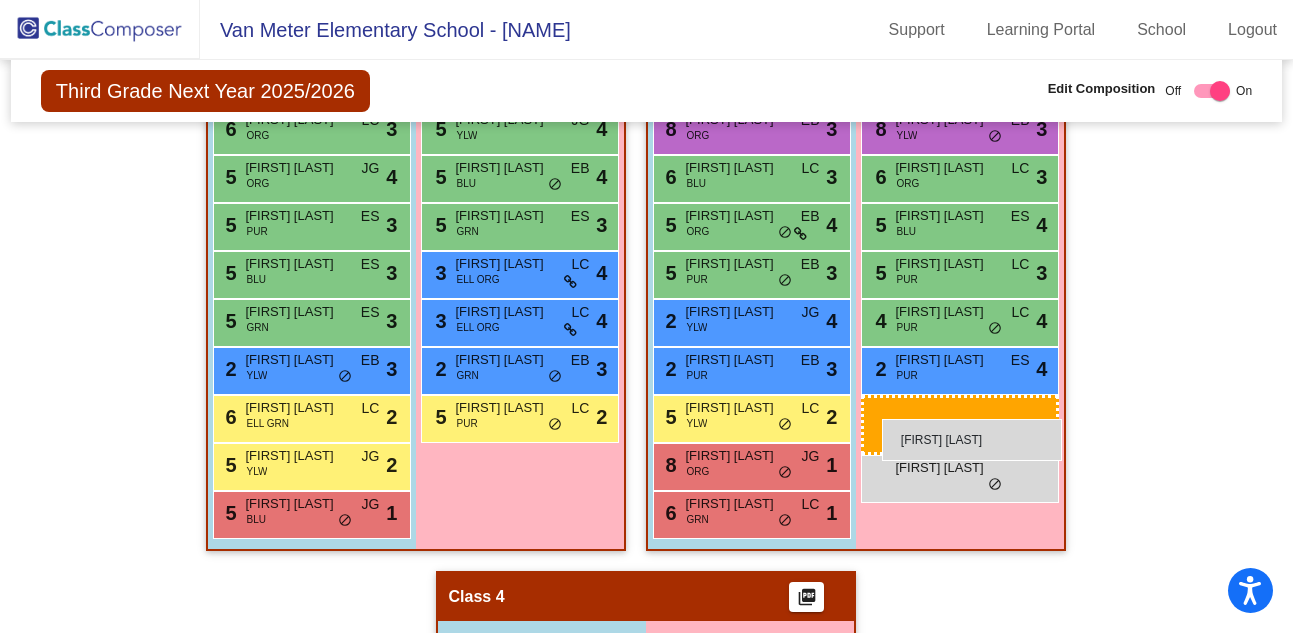 drag, startPoint x: 489, startPoint y: 245, endPoint x: 881, endPoint y: 416, distance: 427.67395 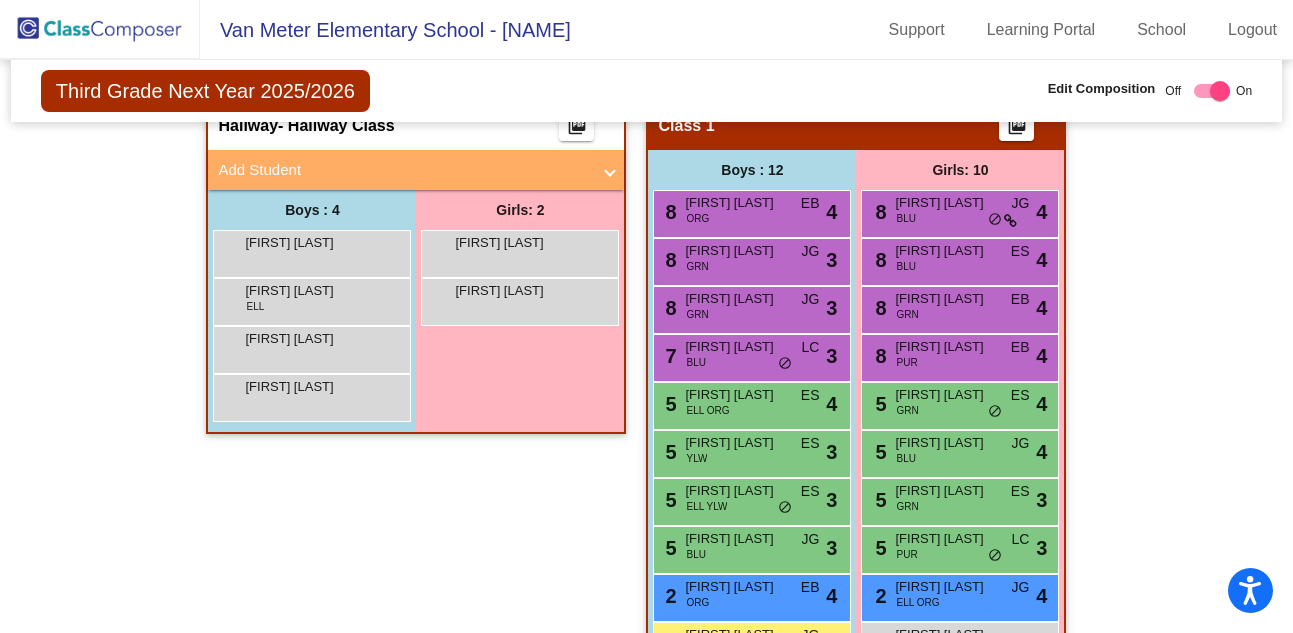 scroll, scrollTop: 434, scrollLeft: 0, axis: vertical 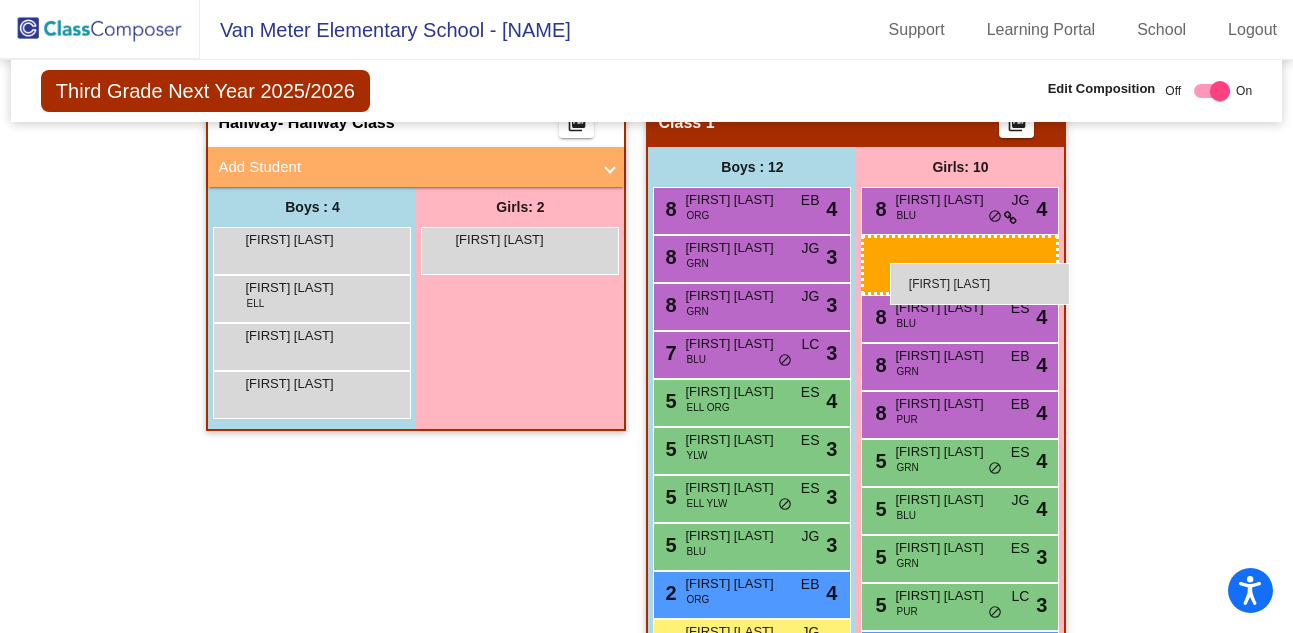 drag, startPoint x: 551, startPoint y: 248, endPoint x: 888, endPoint y: 258, distance: 337.14835 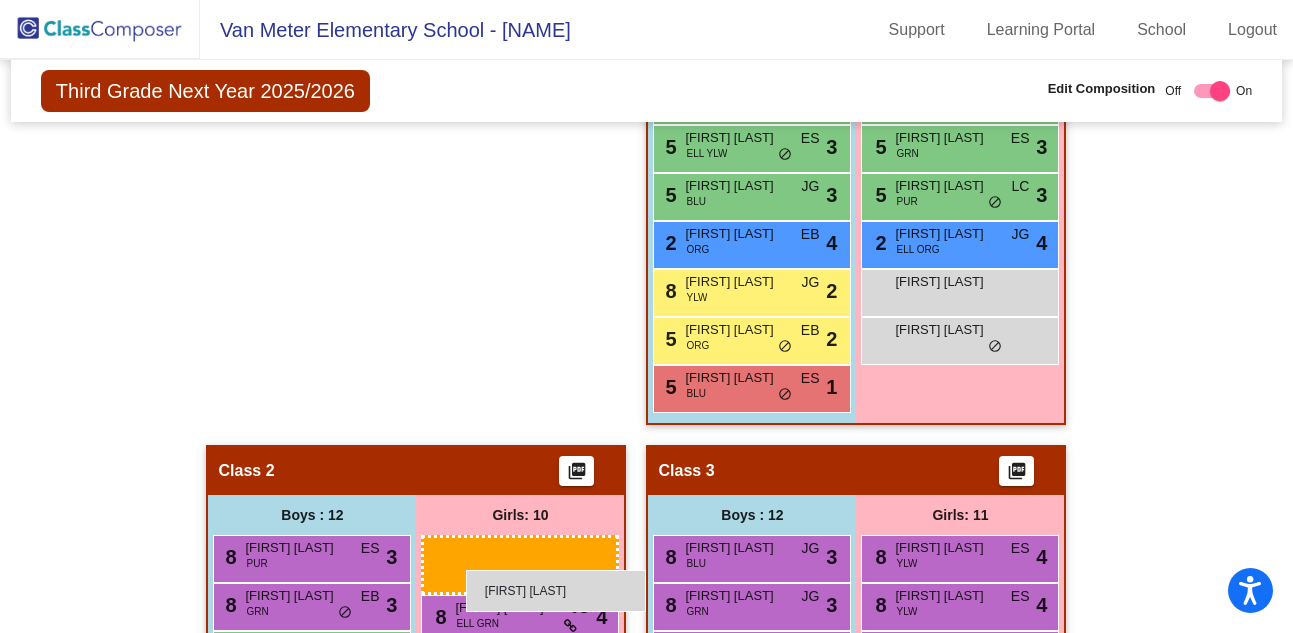 scroll, scrollTop: 792, scrollLeft: 0, axis: vertical 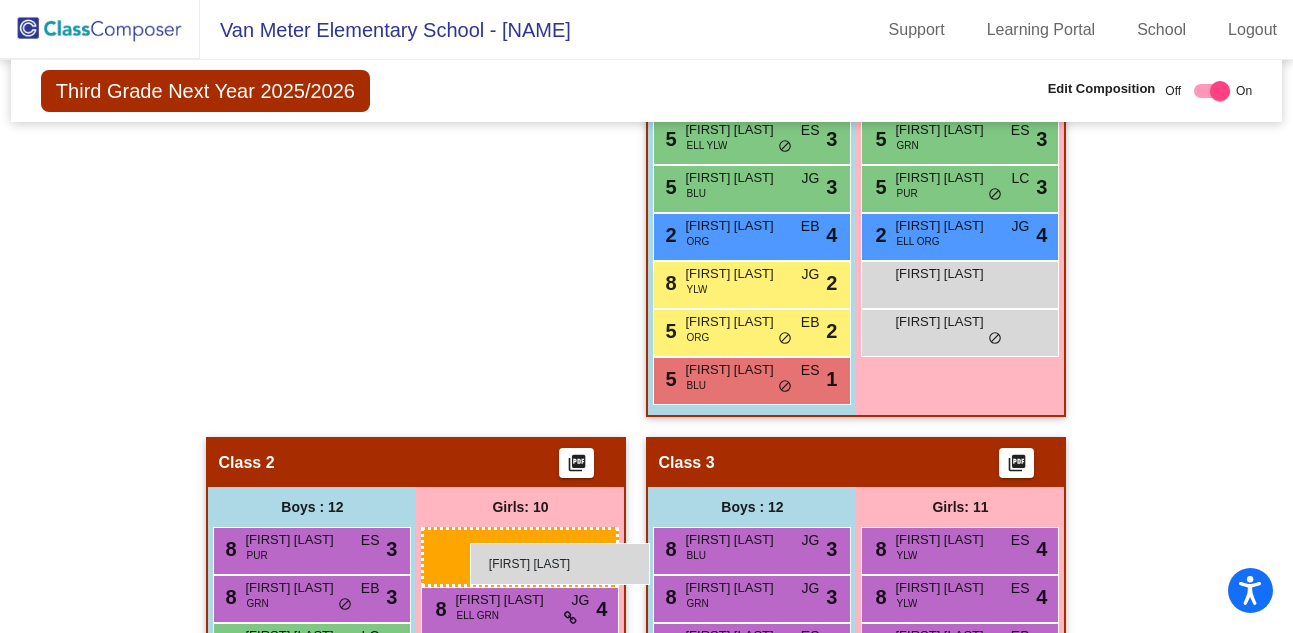 drag, startPoint x: 482, startPoint y: 245, endPoint x: 470, endPoint y: 542, distance: 297.24234 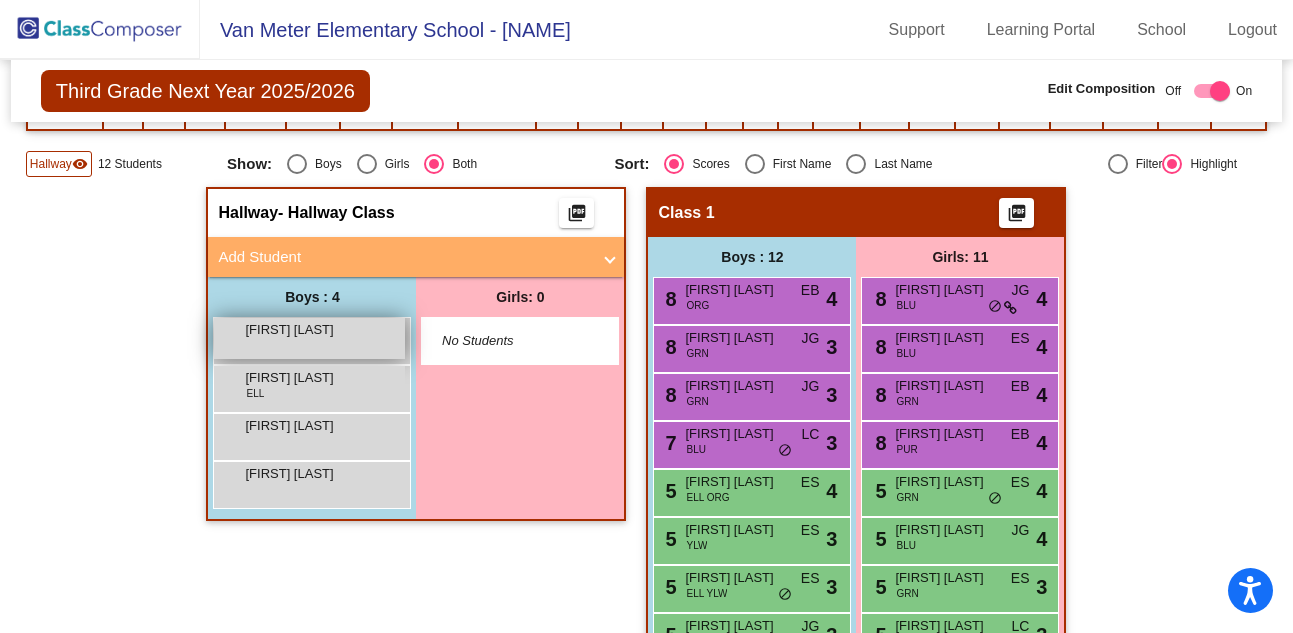 scroll, scrollTop: 348, scrollLeft: 0, axis: vertical 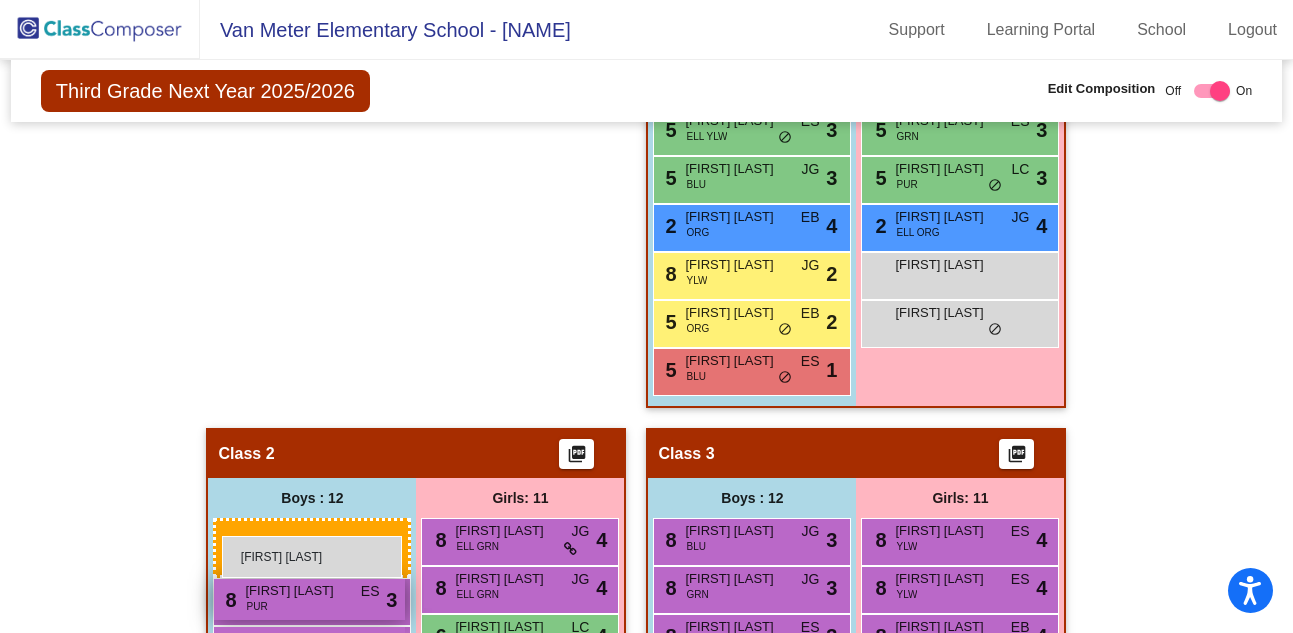 drag, startPoint x: 315, startPoint y: 335, endPoint x: 220, endPoint y: 537, distance: 223.2241 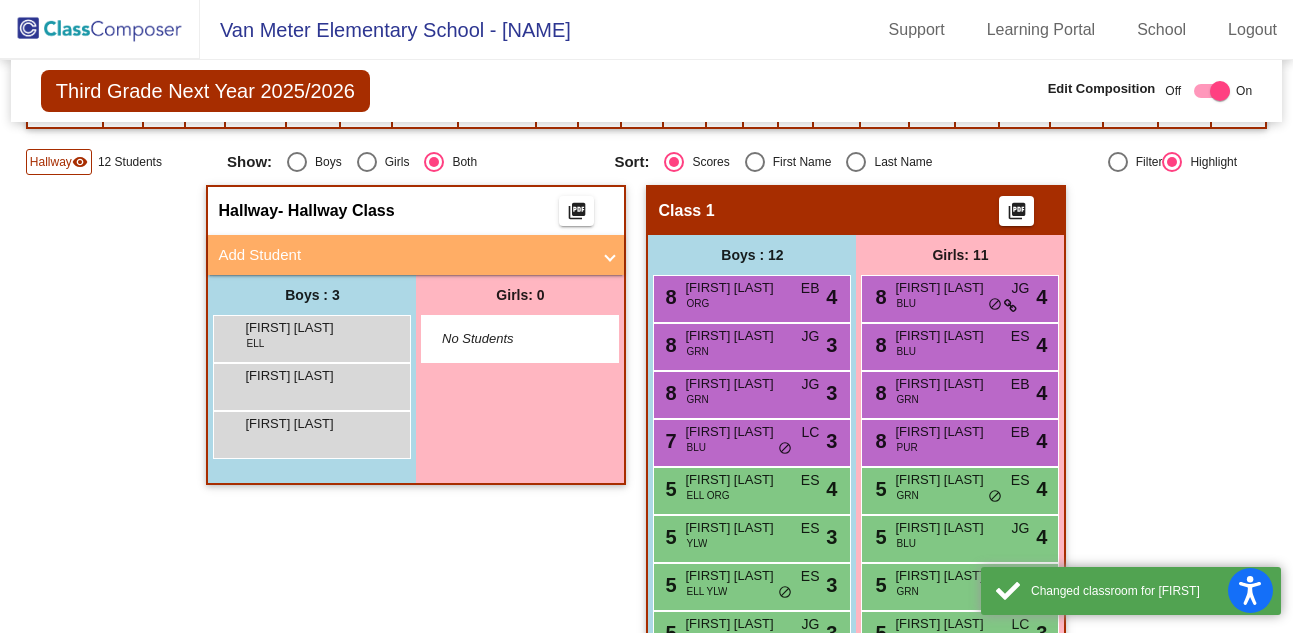 scroll, scrollTop: 337, scrollLeft: 0, axis: vertical 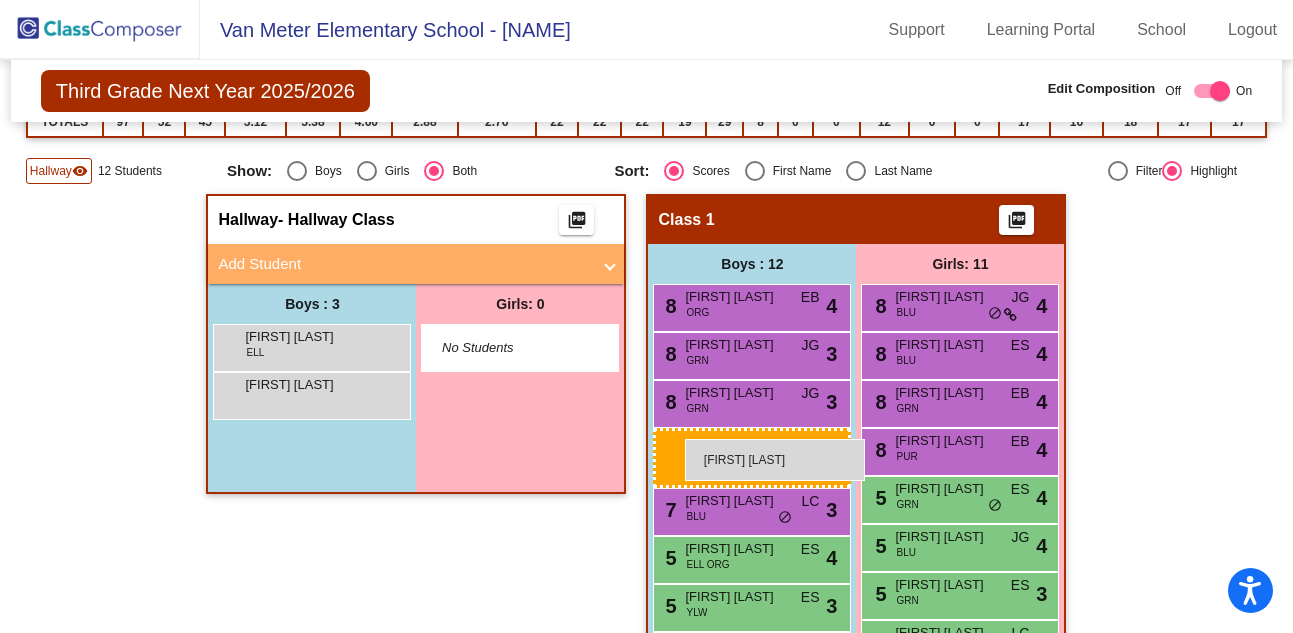 drag, startPoint x: 330, startPoint y: 393, endPoint x: 685, endPoint y: 438, distance: 357.84076 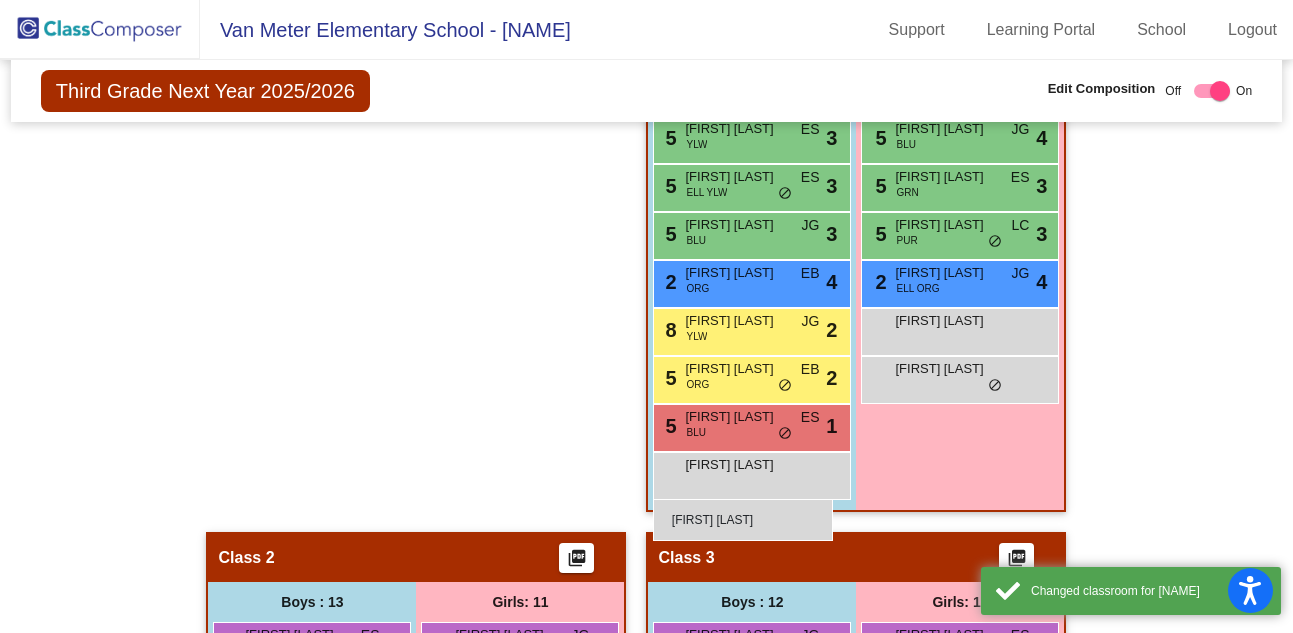 scroll, scrollTop: 1279, scrollLeft: 0, axis: vertical 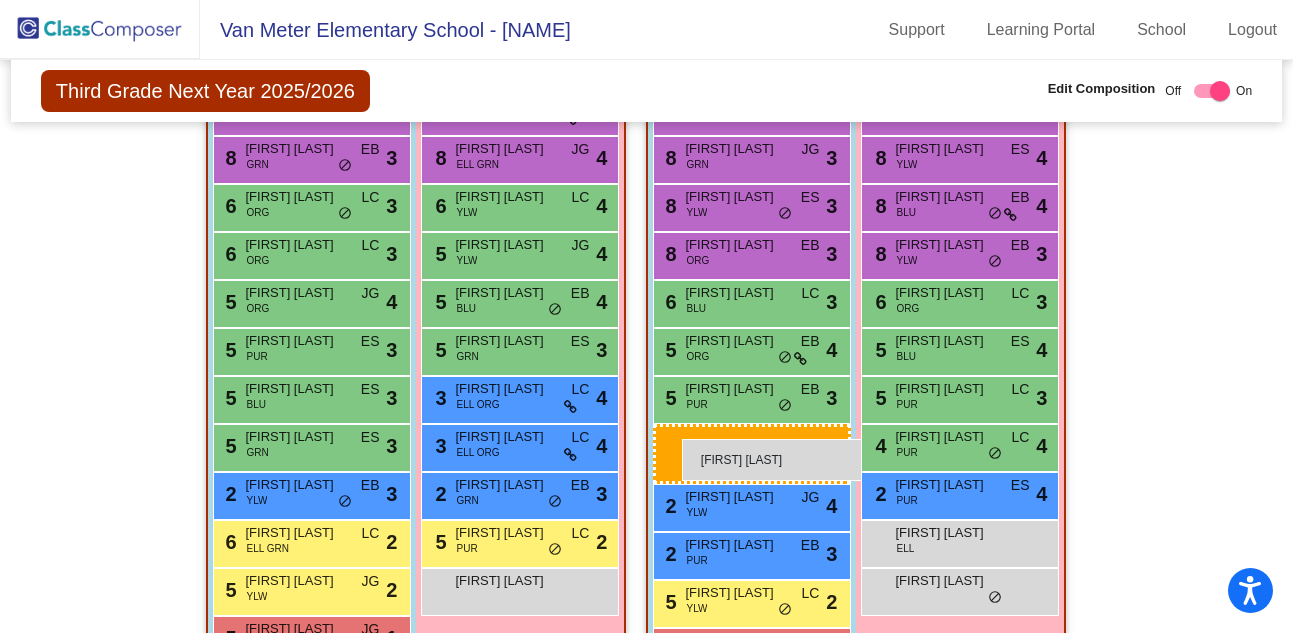 drag, startPoint x: 339, startPoint y: 397, endPoint x: 682, endPoint y: 438, distance: 345.44174 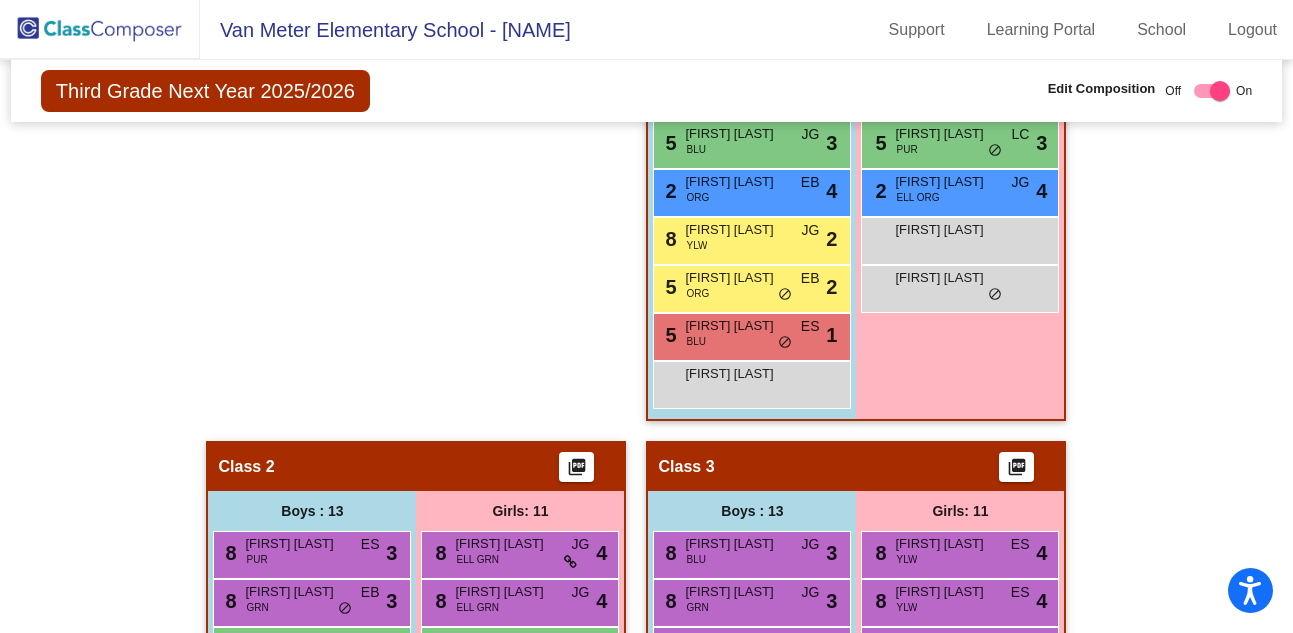 scroll, scrollTop: 869, scrollLeft: 0, axis: vertical 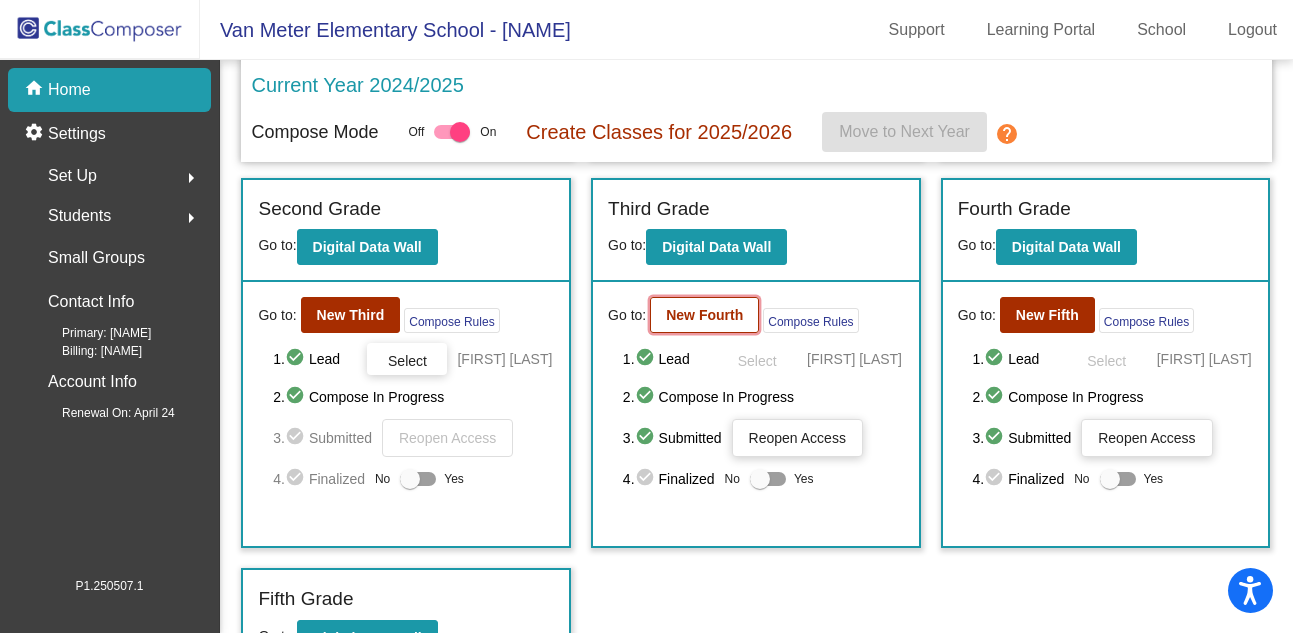 click on "New Fourth" 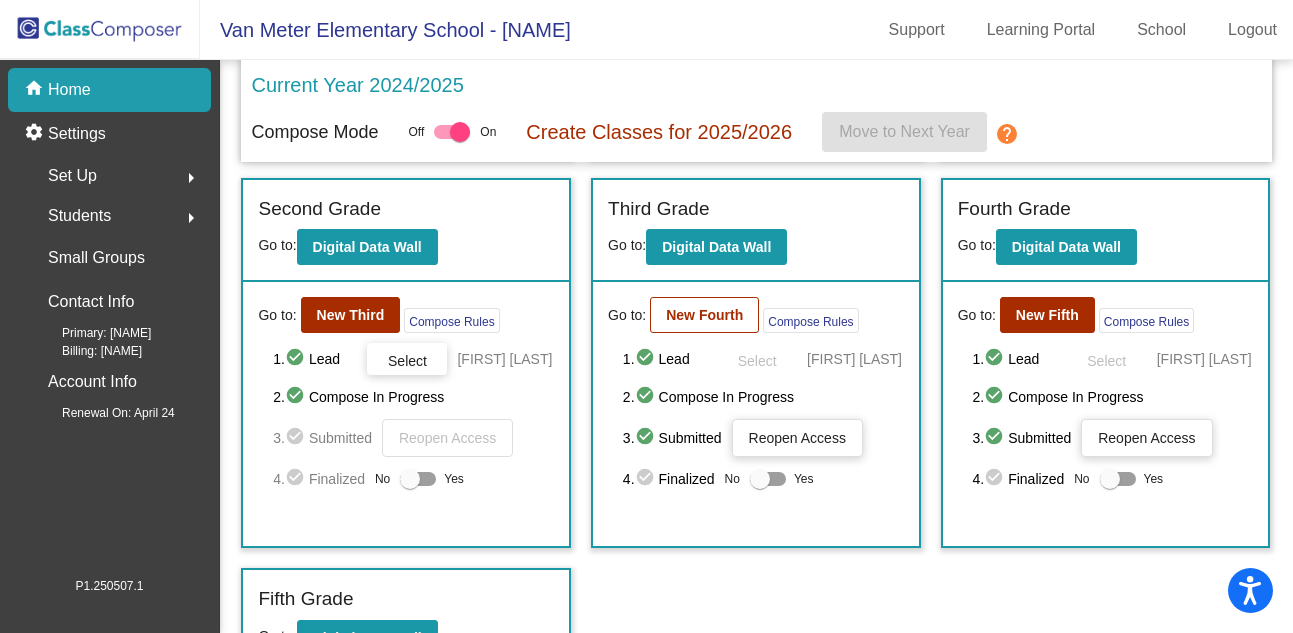 scroll, scrollTop: 0, scrollLeft: 0, axis: both 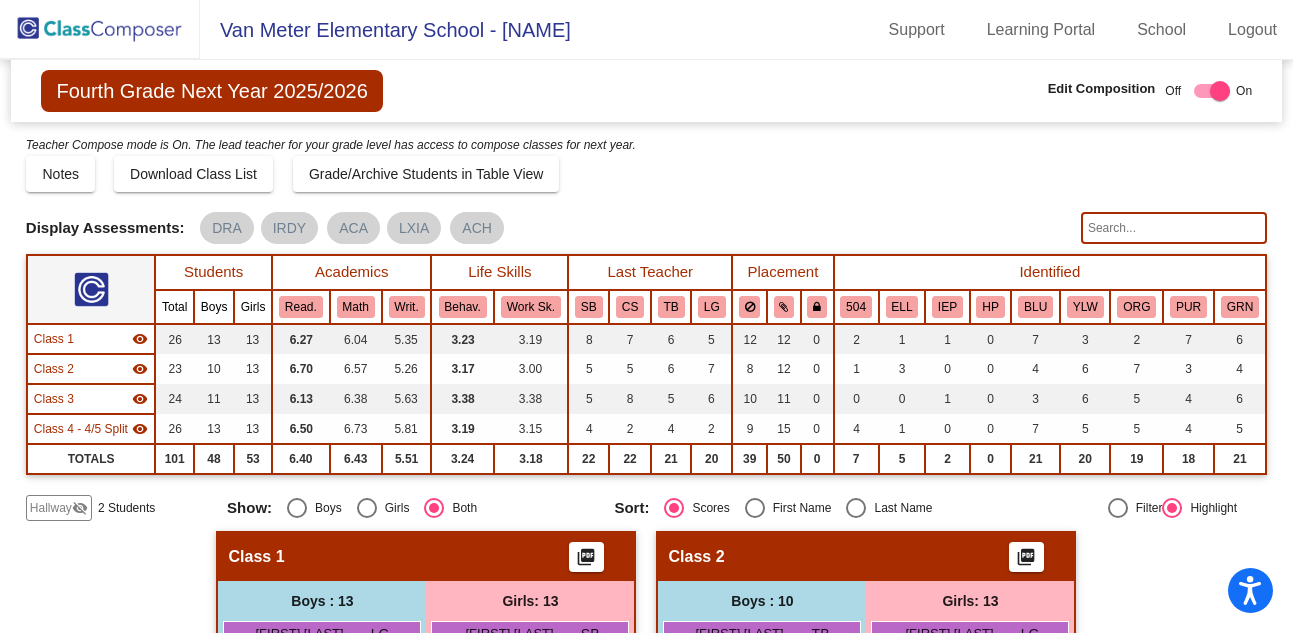 click on "visibility_off" 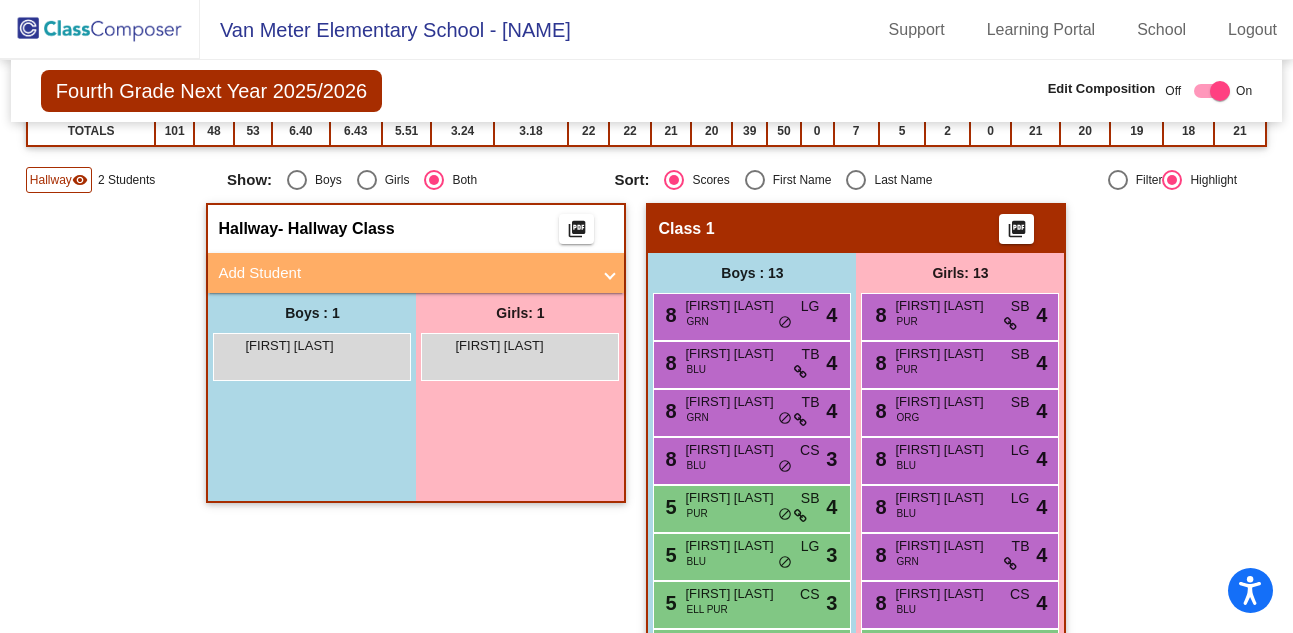 scroll, scrollTop: 174, scrollLeft: 0, axis: vertical 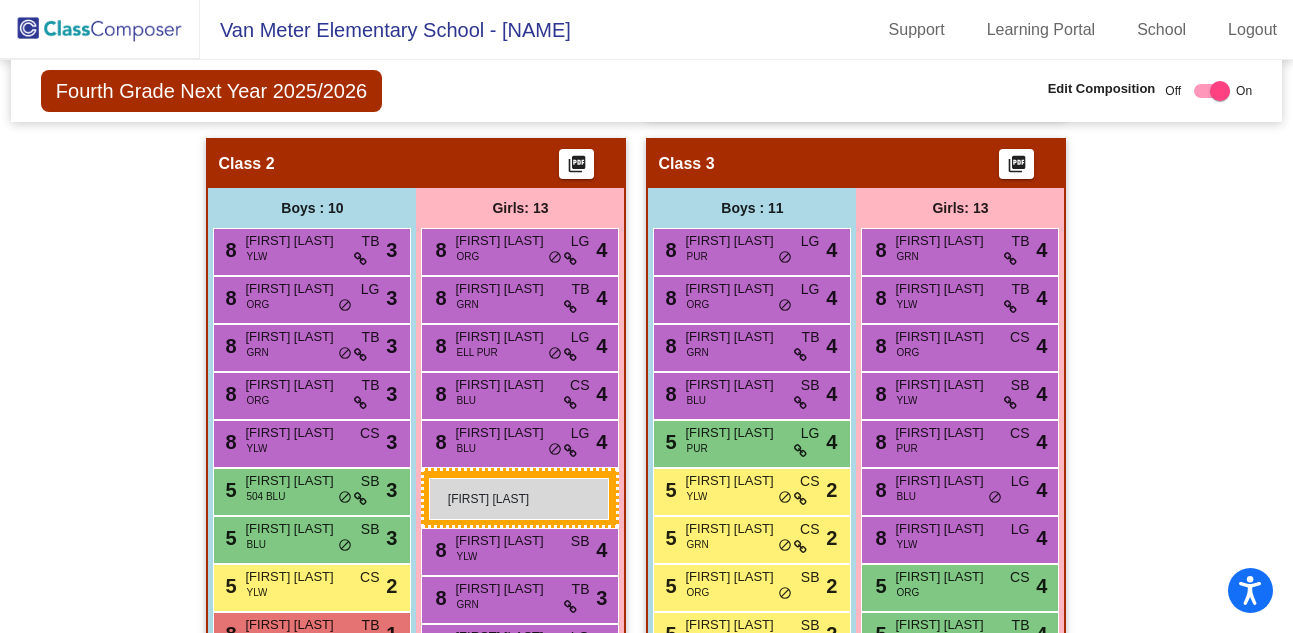 drag, startPoint x: 560, startPoint y: 509, endPoint x: 429, endPoint y: 478, distance: 134.61798 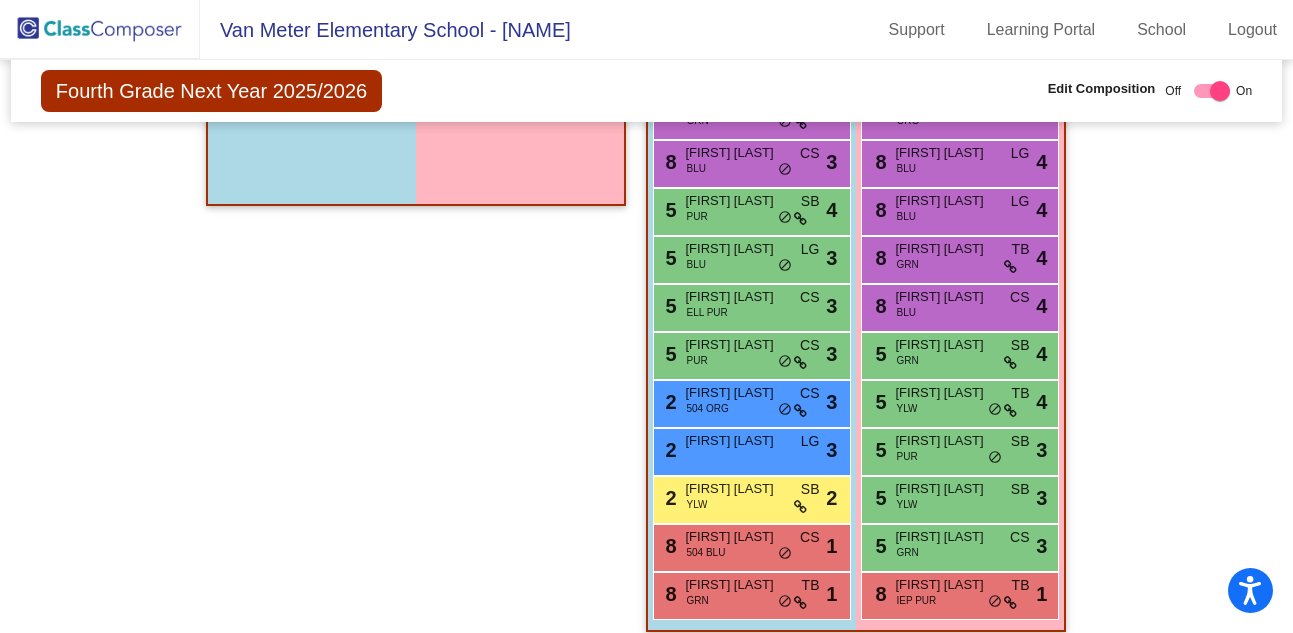 scroll, scrollTop: 843, scrollLeft: 0, axis: vertical 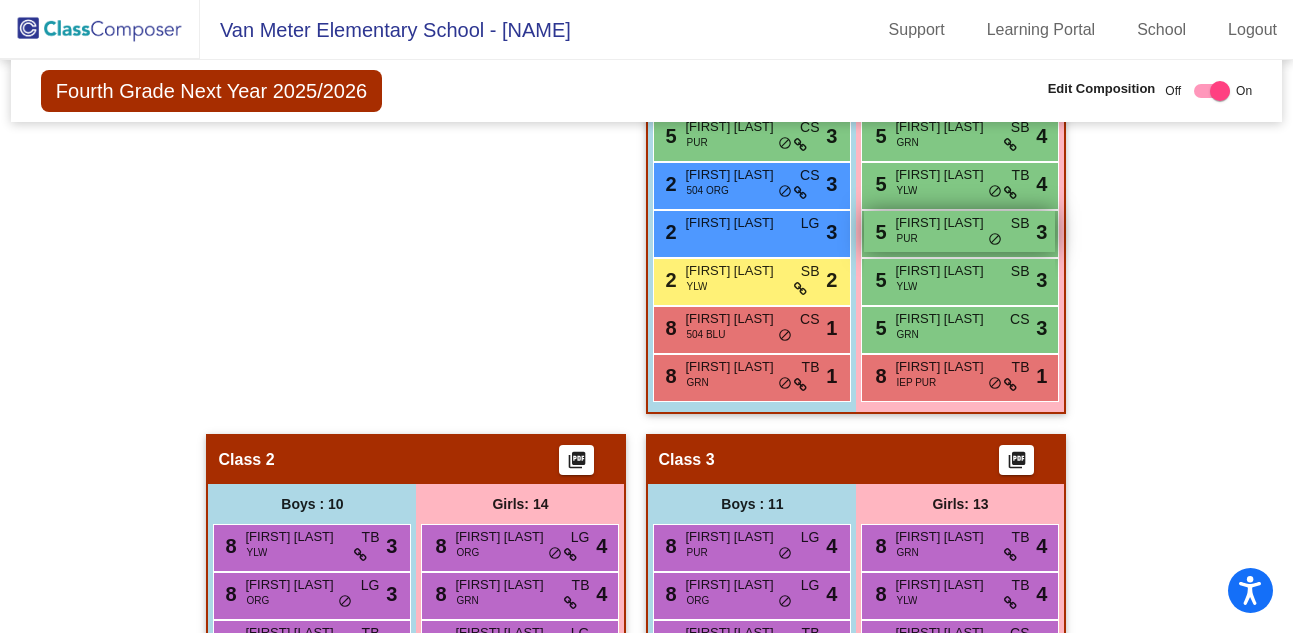 click on "[FIRST] [LAST]" at bounding box center [945, 223] 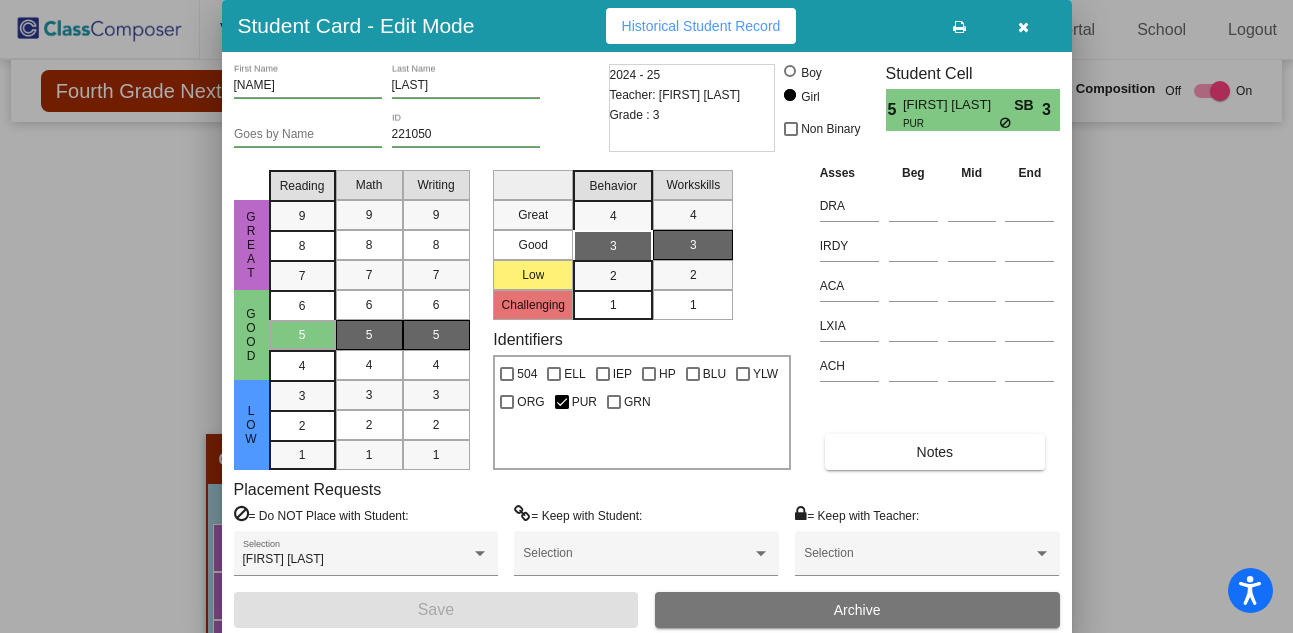 click at bounding box center [1023, 27] 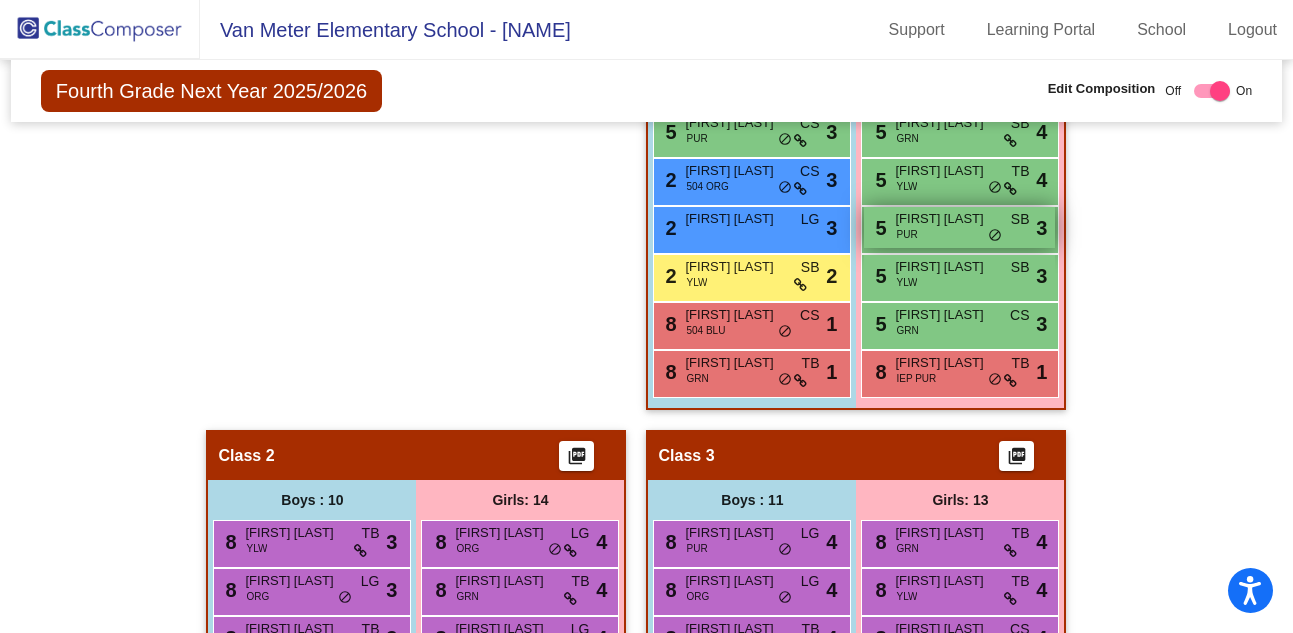 scroll, scrollTop: 846, scrollLeft: 0, axis: vertical 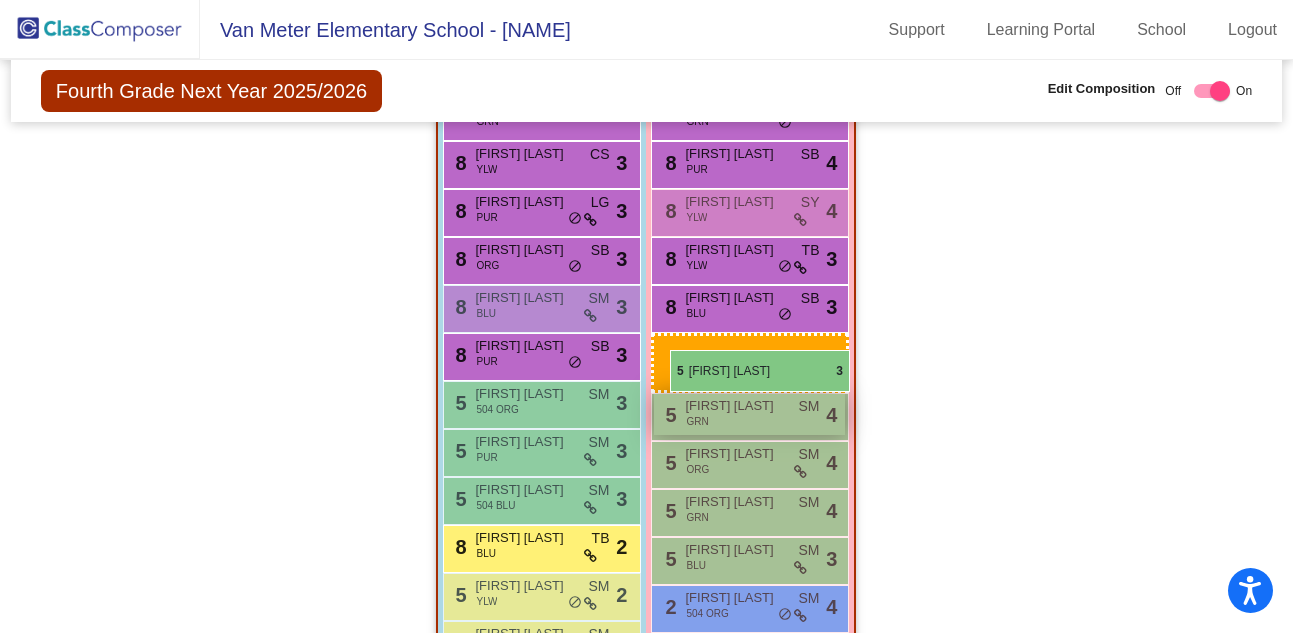 drag, startPoint x: 958, startPoint y: 228, endPoint x: 672, endPoint y: 350, distance: 310.93408 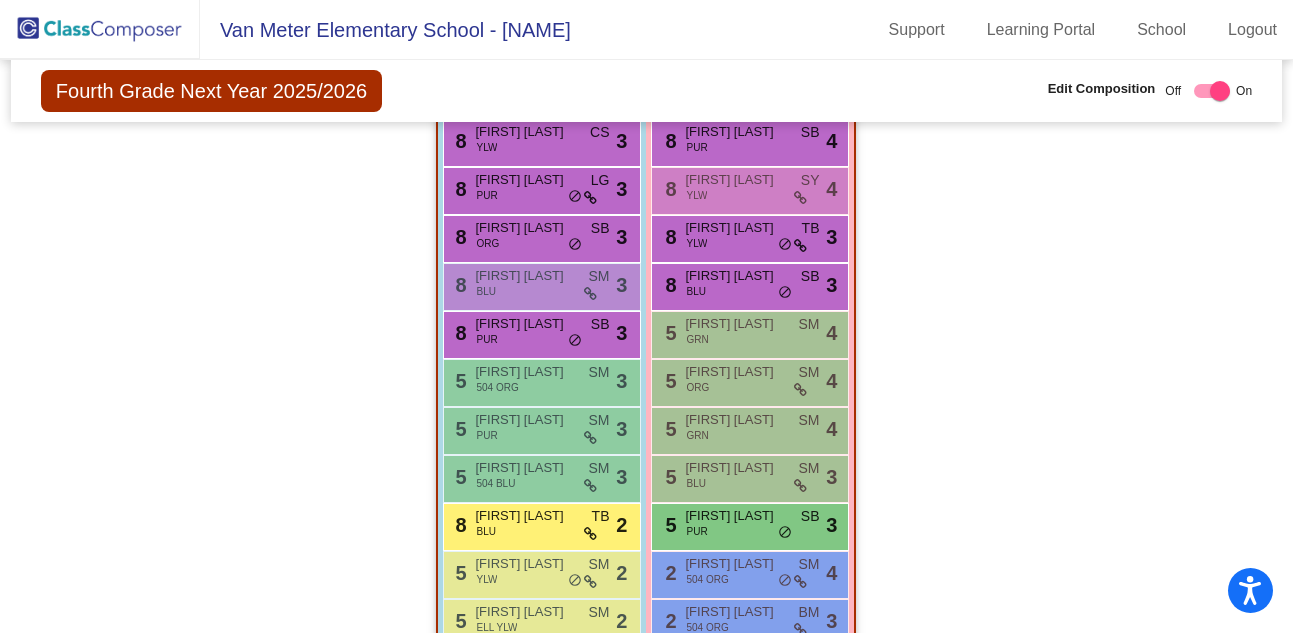 scroll, scrollTop: 2231, scrollLeft: 0, axis: vertical 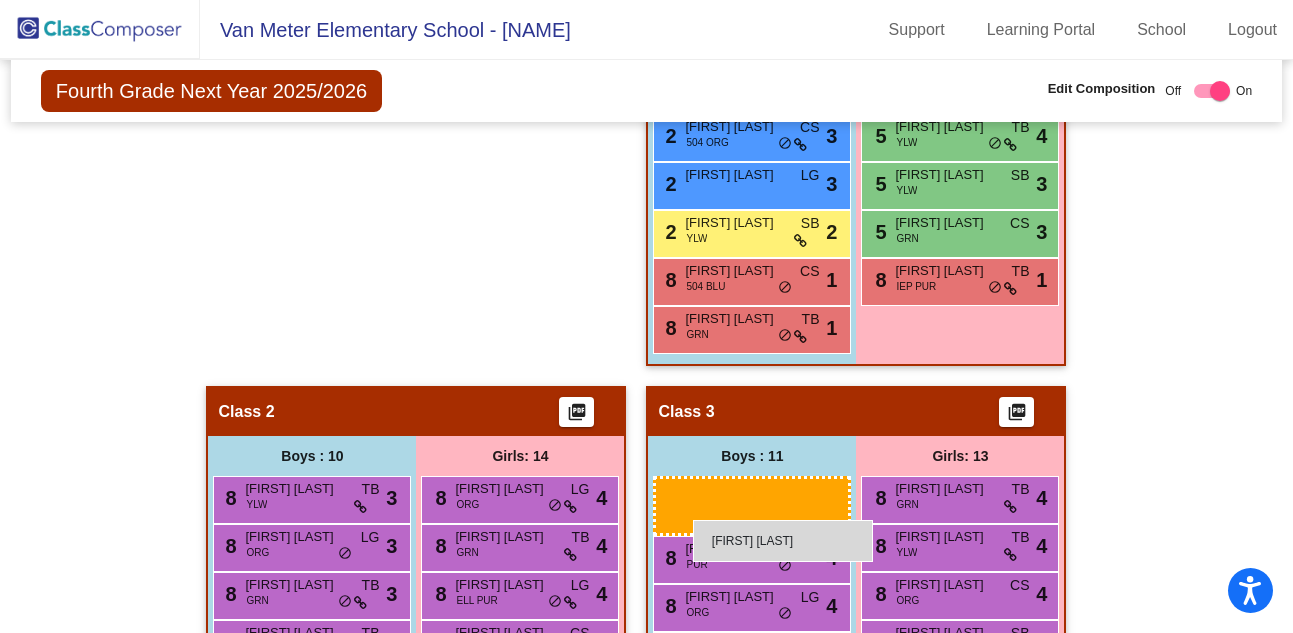 drag, startPoint x: 277, startPoint y: 341, endPoint x: 693, endPoint y: 520, distance: 452.87637 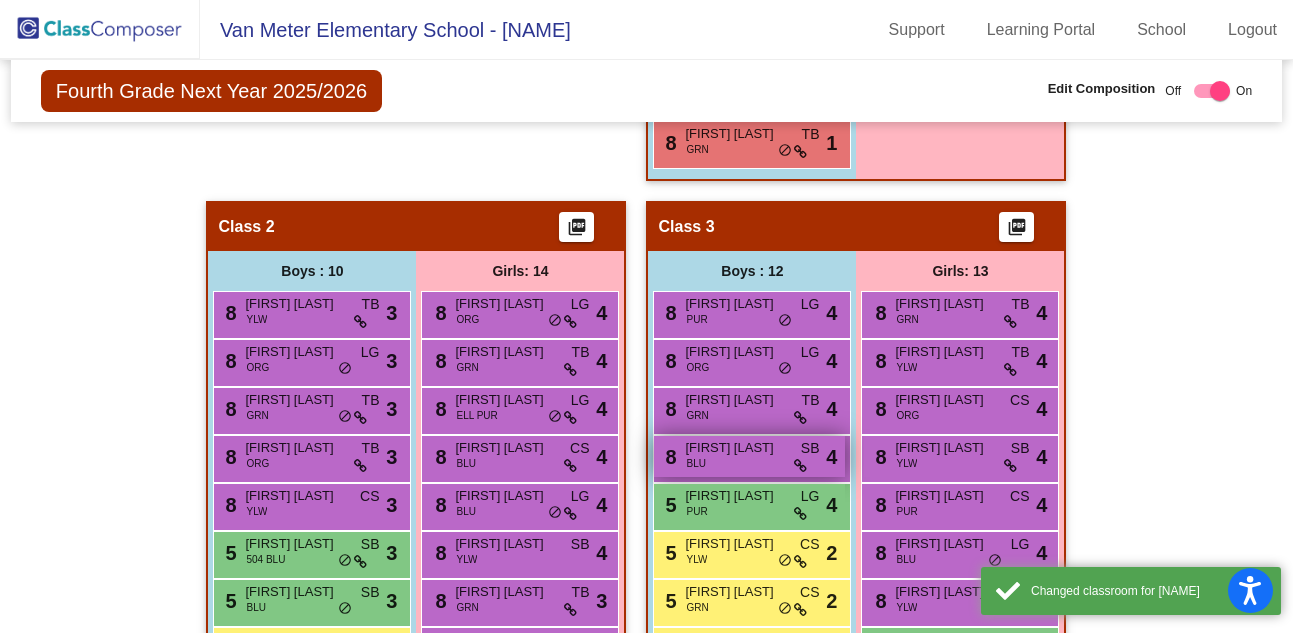scroll, scrollTop: 1077, scrollLeft: 0, axis: vertical 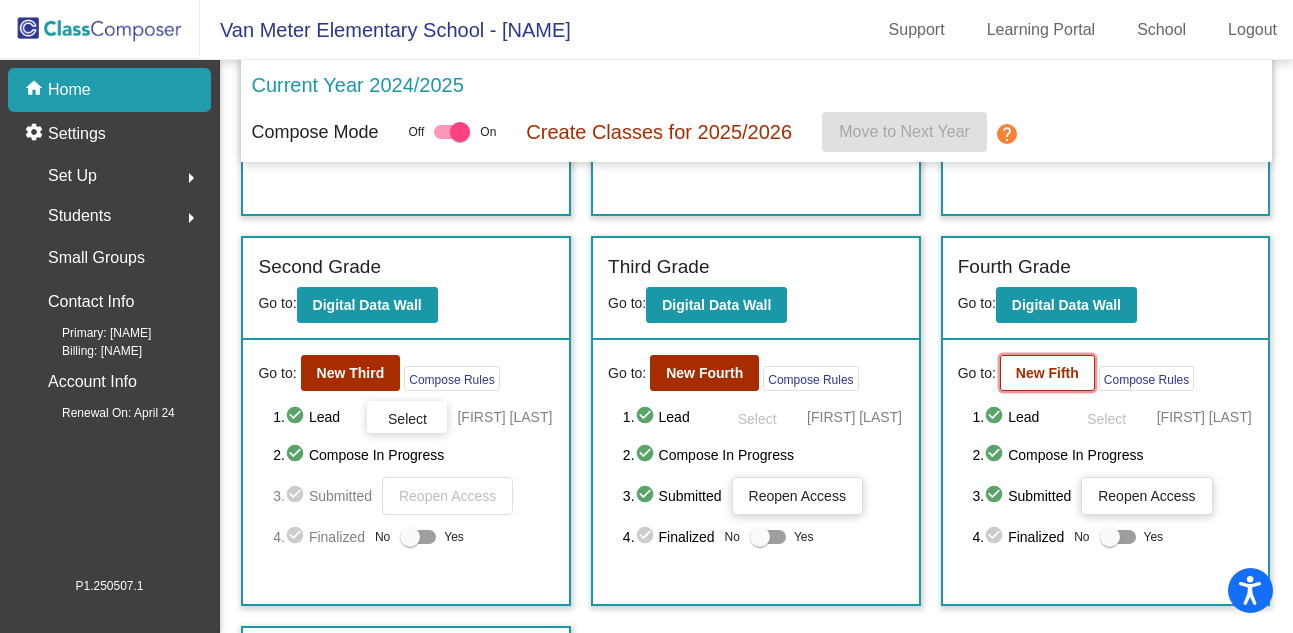 click on "New Fifth" 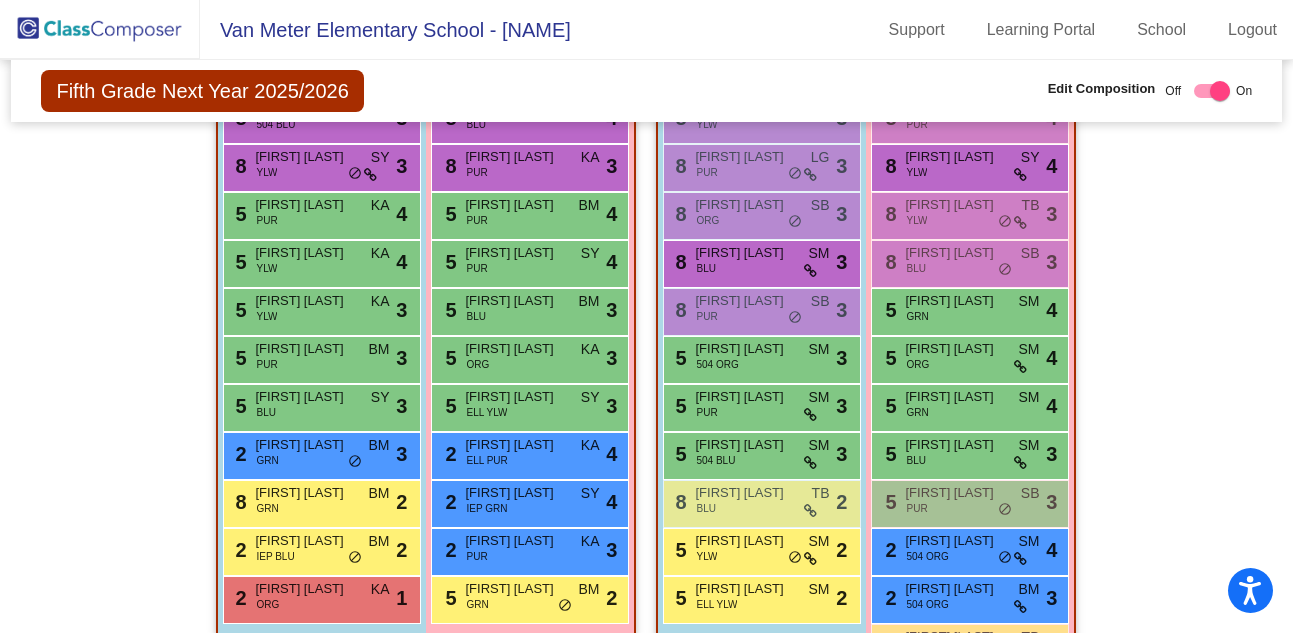 scroll, scrollTop: 1466, scrollLeft: 0, axis: vertical 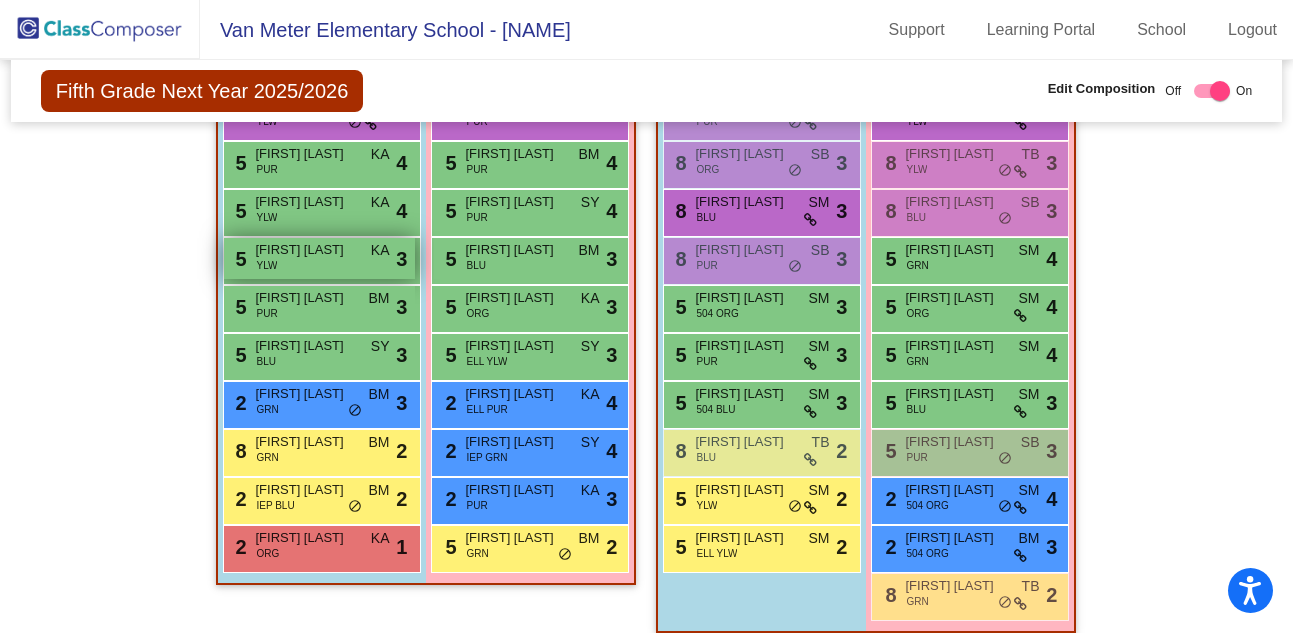 click on "5 [FIRST] [LAST] YLW KA lock do_not_disturb_alt 3" at bounding box center (319, 258) 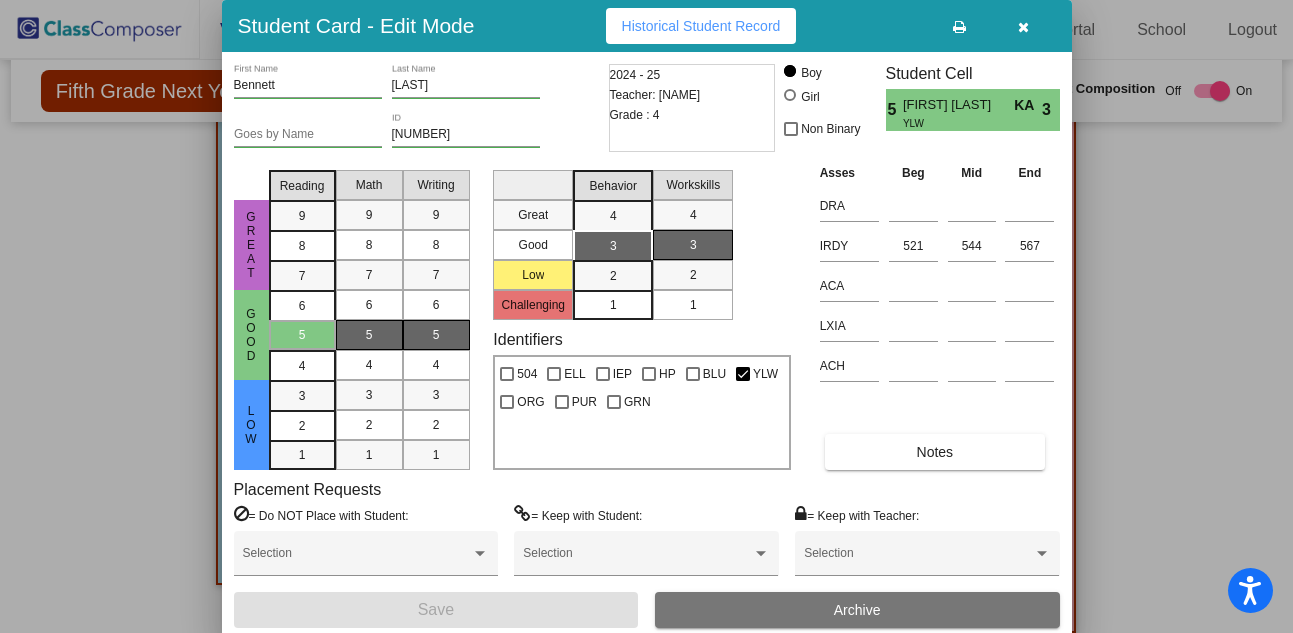 click at bounding box center (1023, 27) 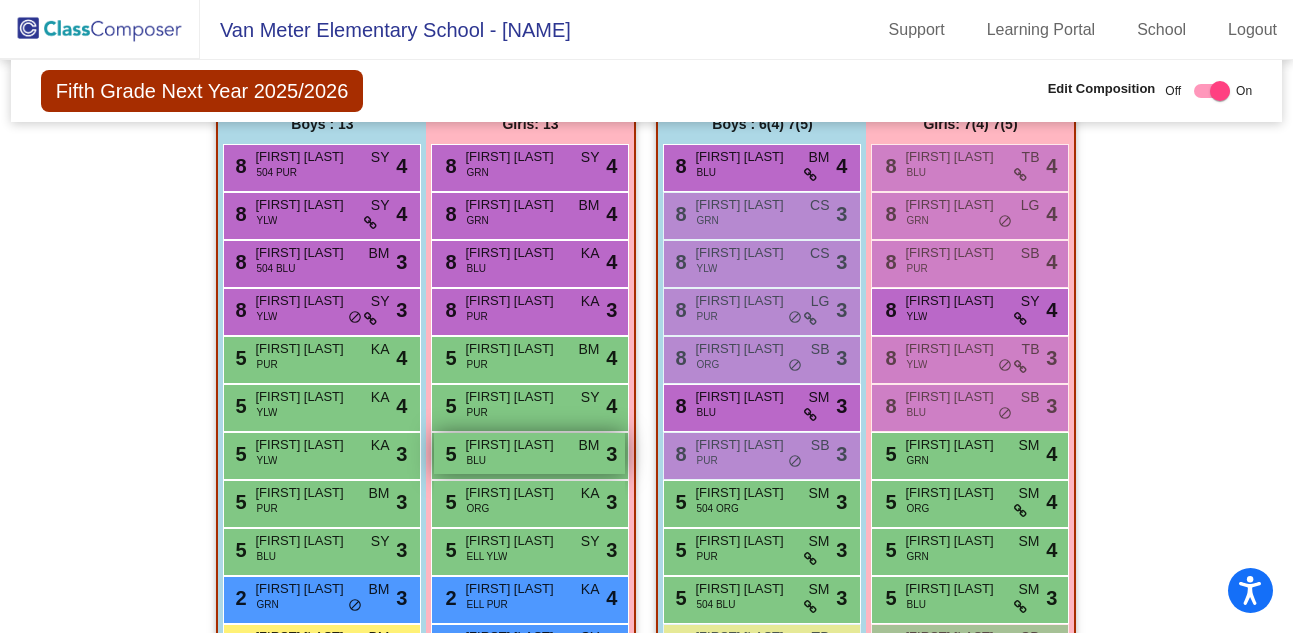 scroll, scrollTop: 1485, scrollLeft: 0, axis: vertical 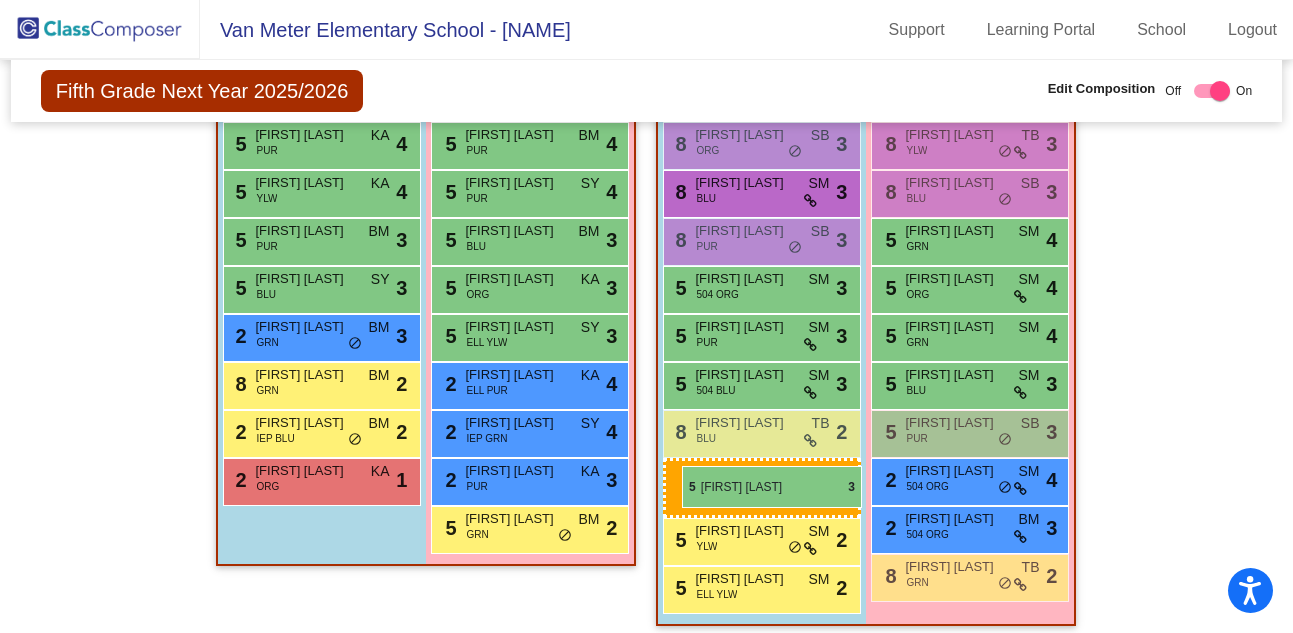 drag, startPoint x: 319, startPoint y: 243, endPoint x: 682, endPoint y: 466, distance: 426.02582 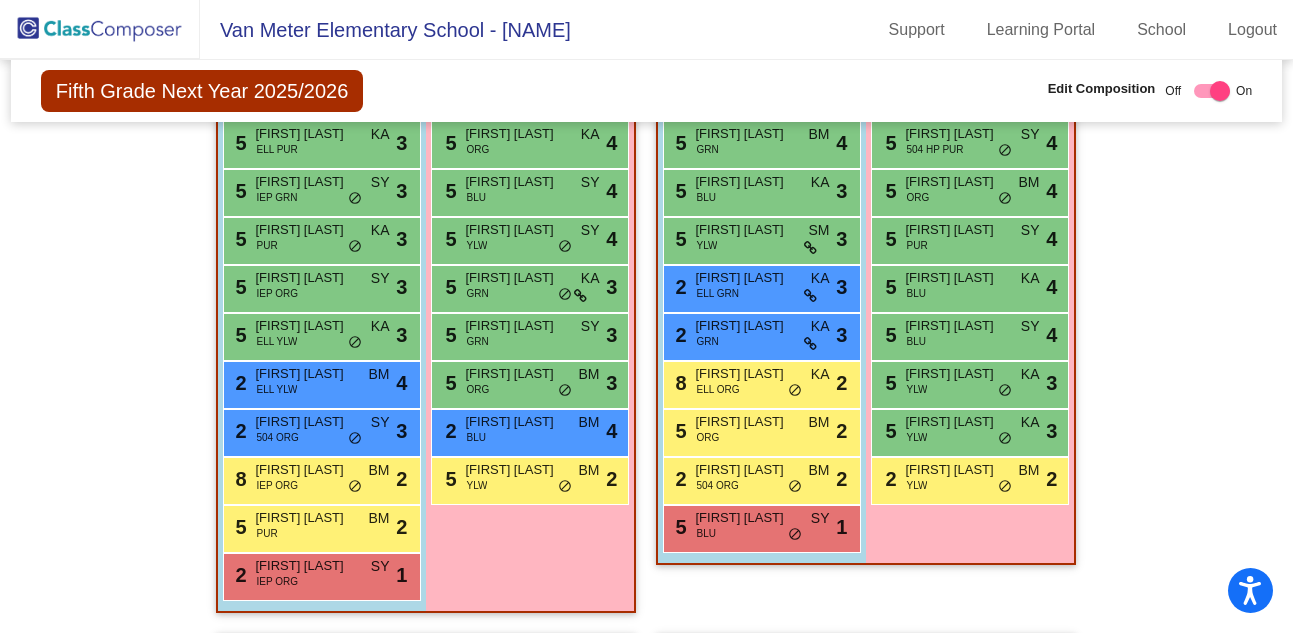 scroll, scrollTop: 861, scrollLeft: 0, axis: vertical 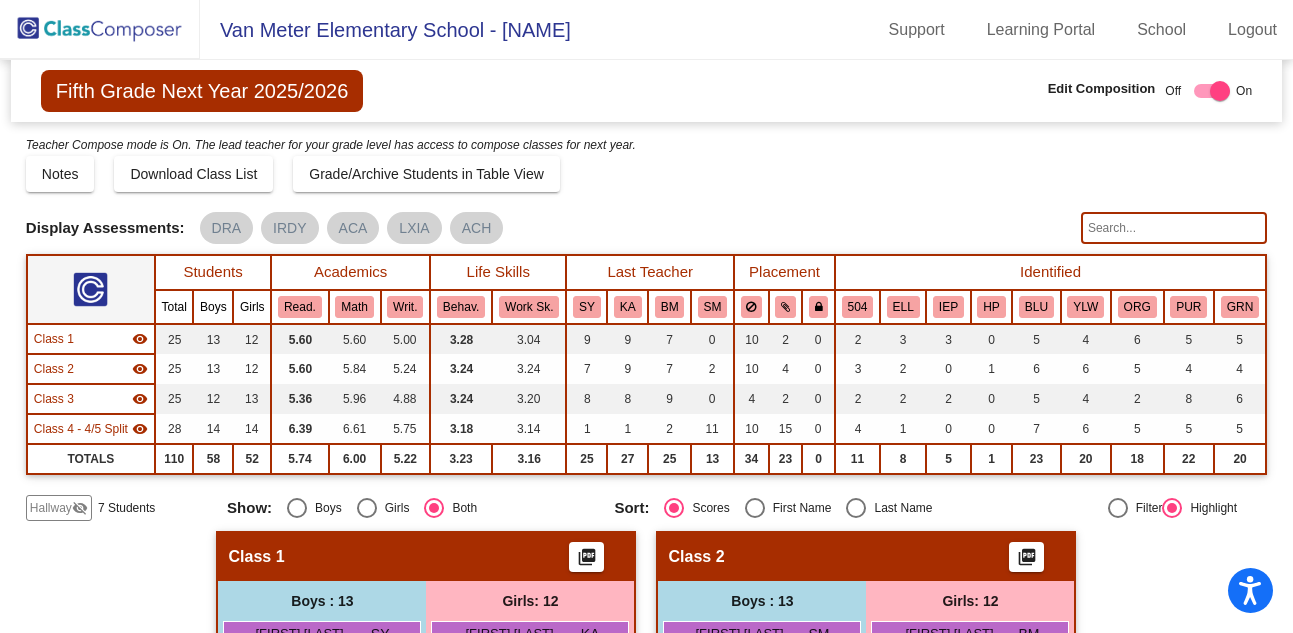 click on "Hallway" 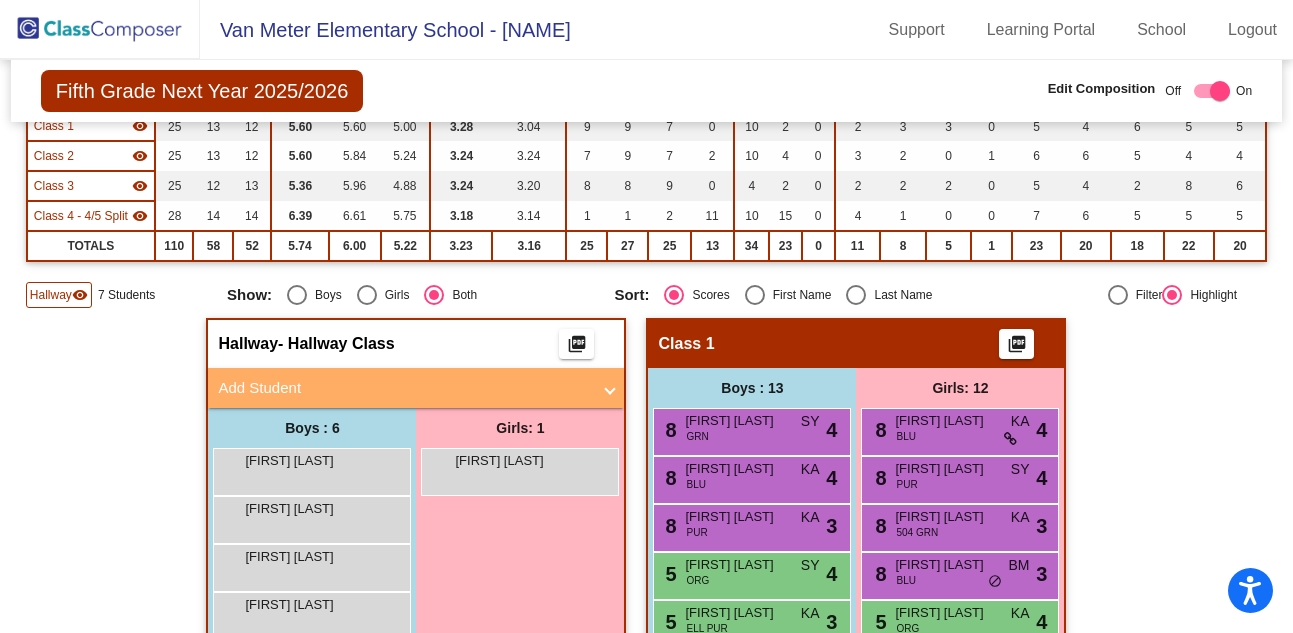 scroll, scrollTop: 409, scrollLeft: 0, axis: vertical 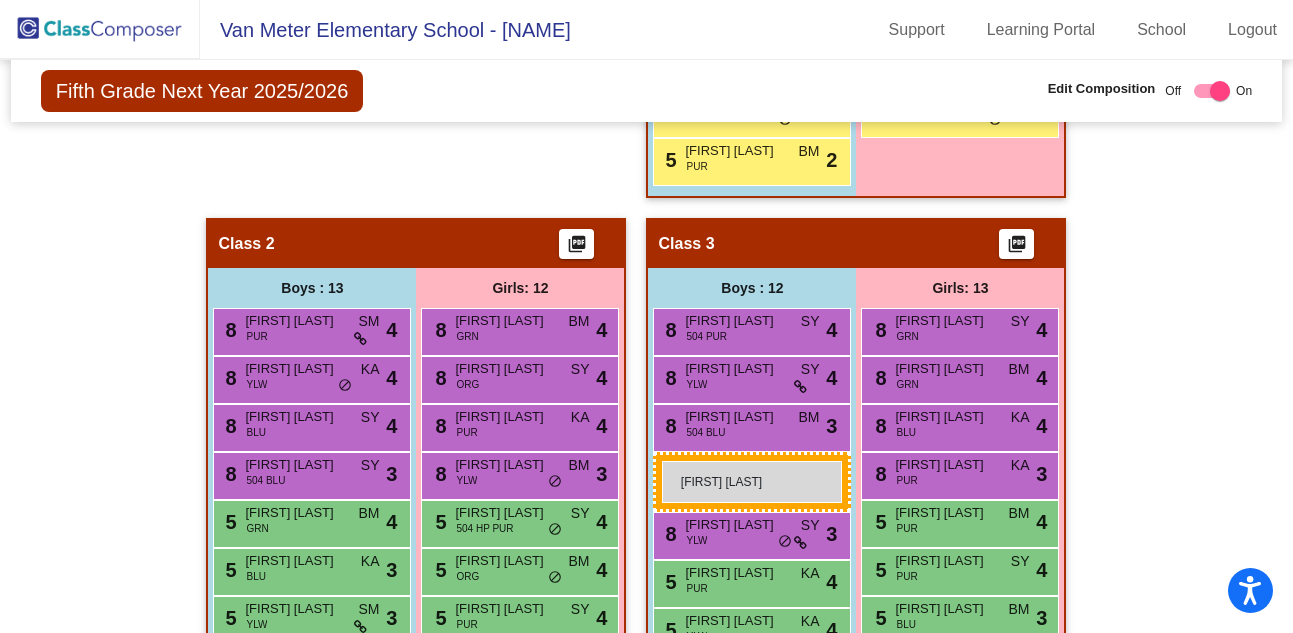 drag, startPoint x: 249, startPoint y: 371, endPoint x: 662, endPoint y: 461, distance: 422.69257 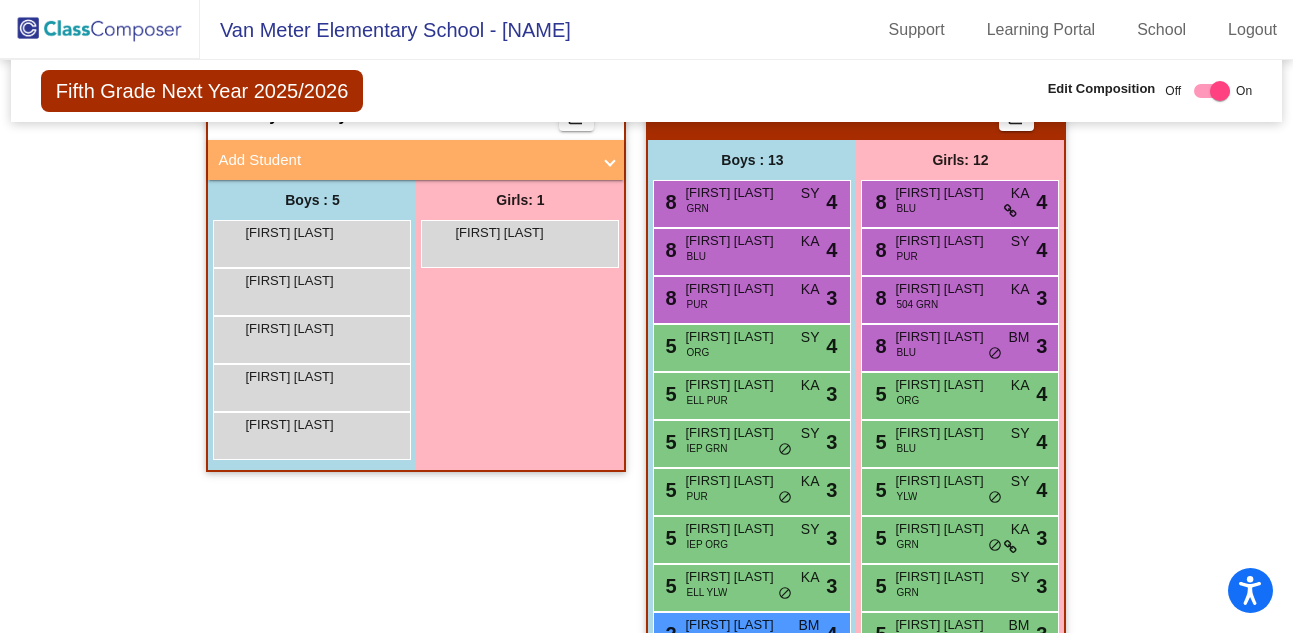scroll, scrollTop: 272, scrollLeft: 0, axis: vertical 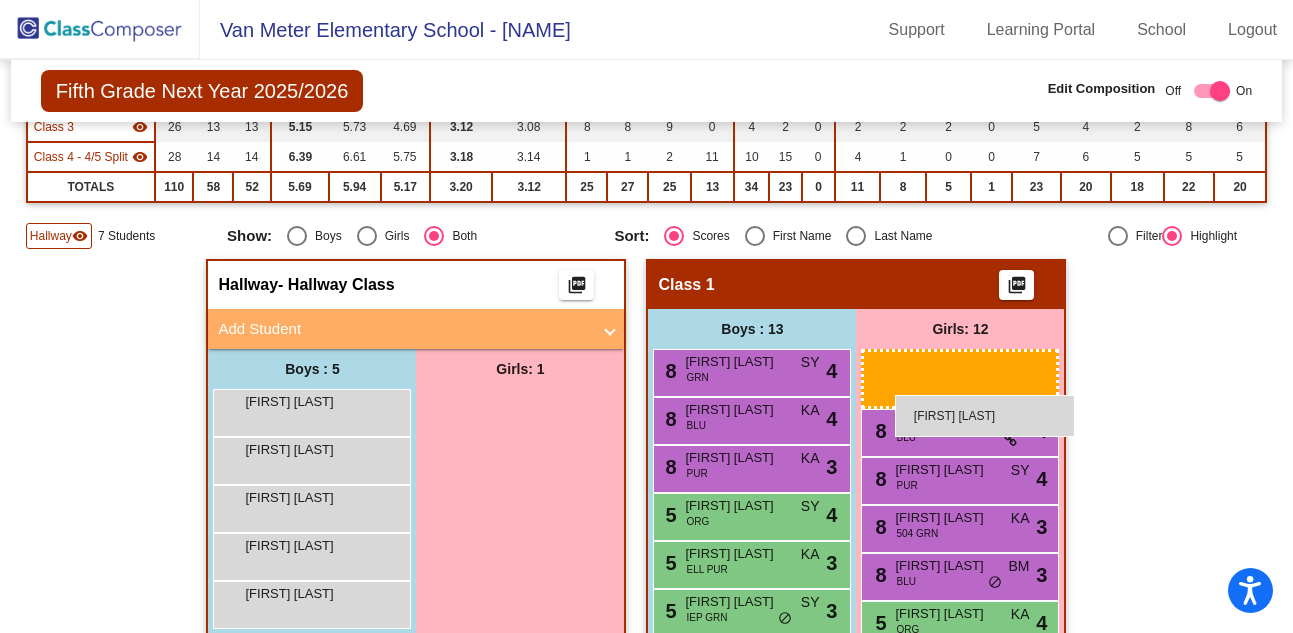 drag, startPoint x: 478, startPoint y: 411, endPoint x: 895, endPoint y: 395, distance: 417.30685 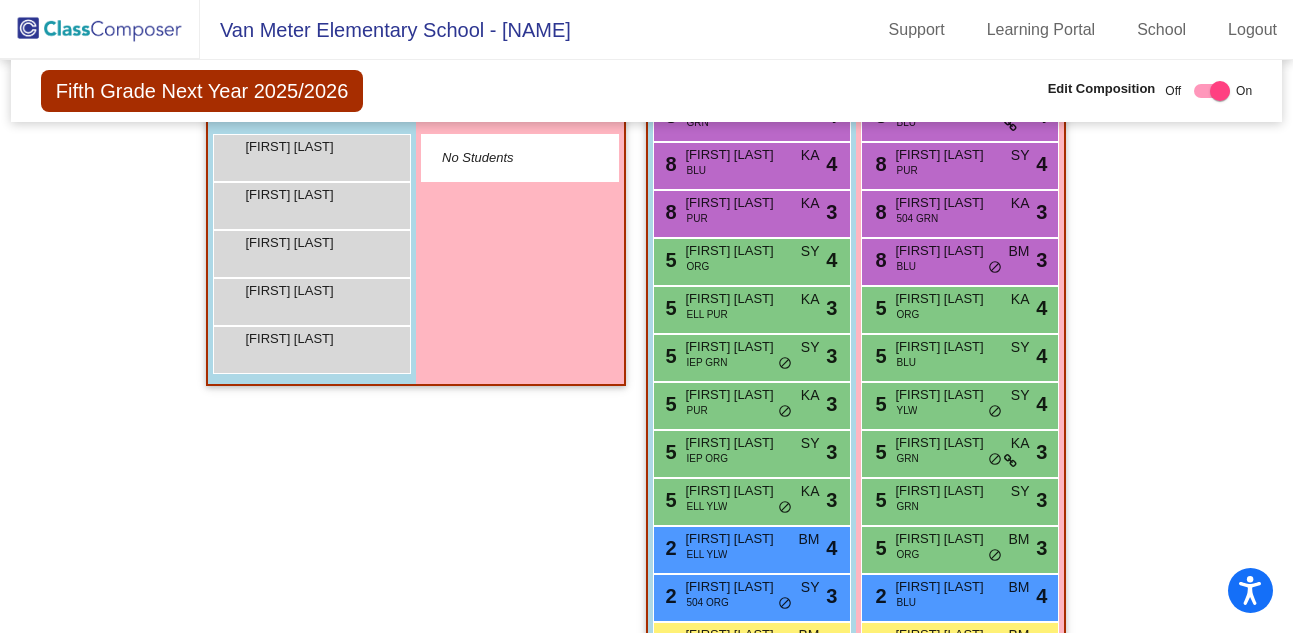 scroll, scrollTop: 522, scrollLeft: 0, axis: vertical 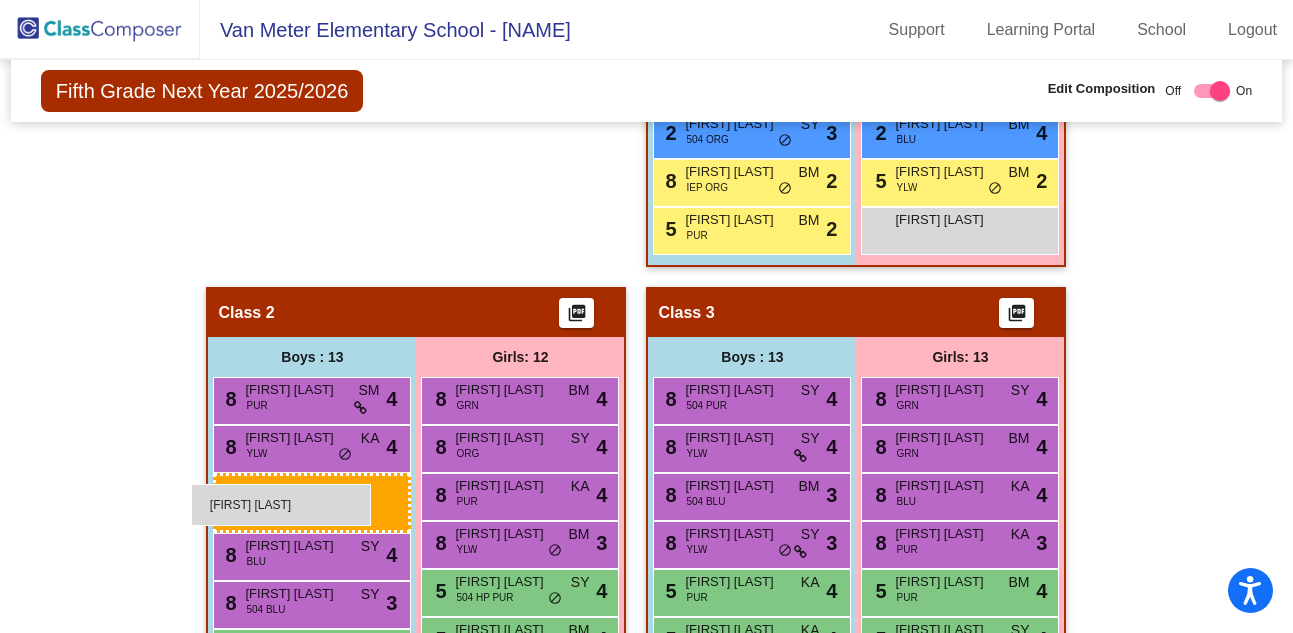 drag, startPoint x: 304, startPoint y: 310, endPoint x: 191, endPoint y: 483, distance: 206.63495 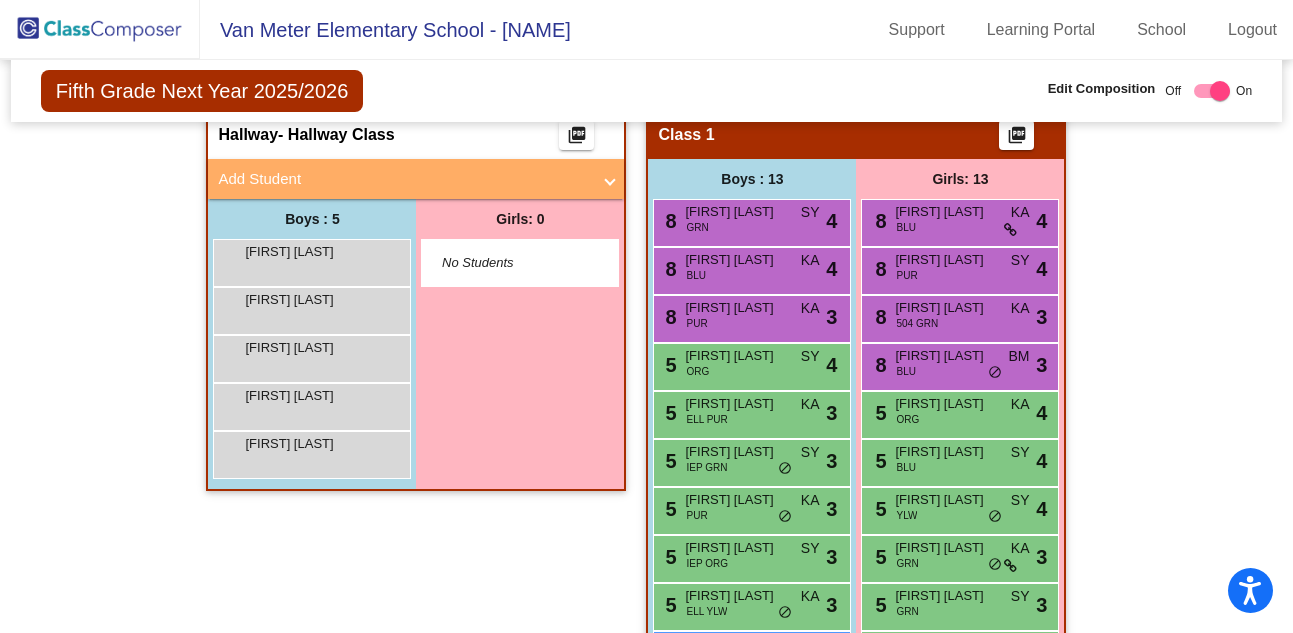 scroll, scrollTop: 429, scrollLeft: 0, axis: vertical 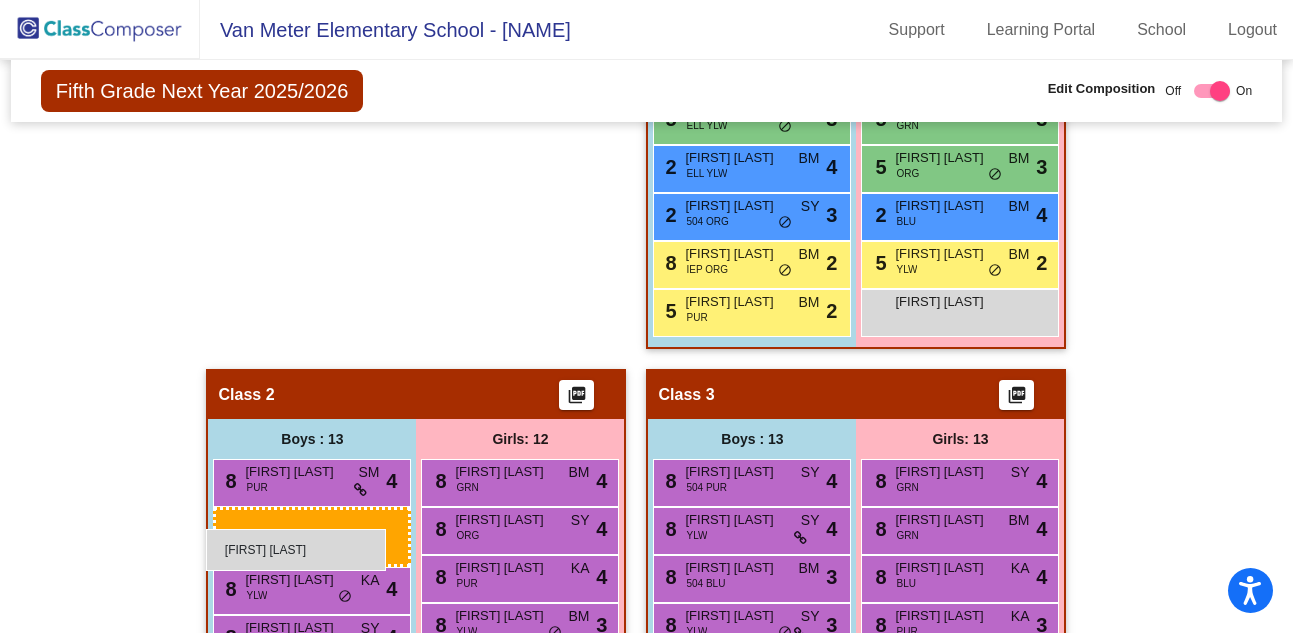 drag, startPoint x: 292, startPoint y: 399, endPoint x: 206, endPoint y: 528, distance: 155.03871 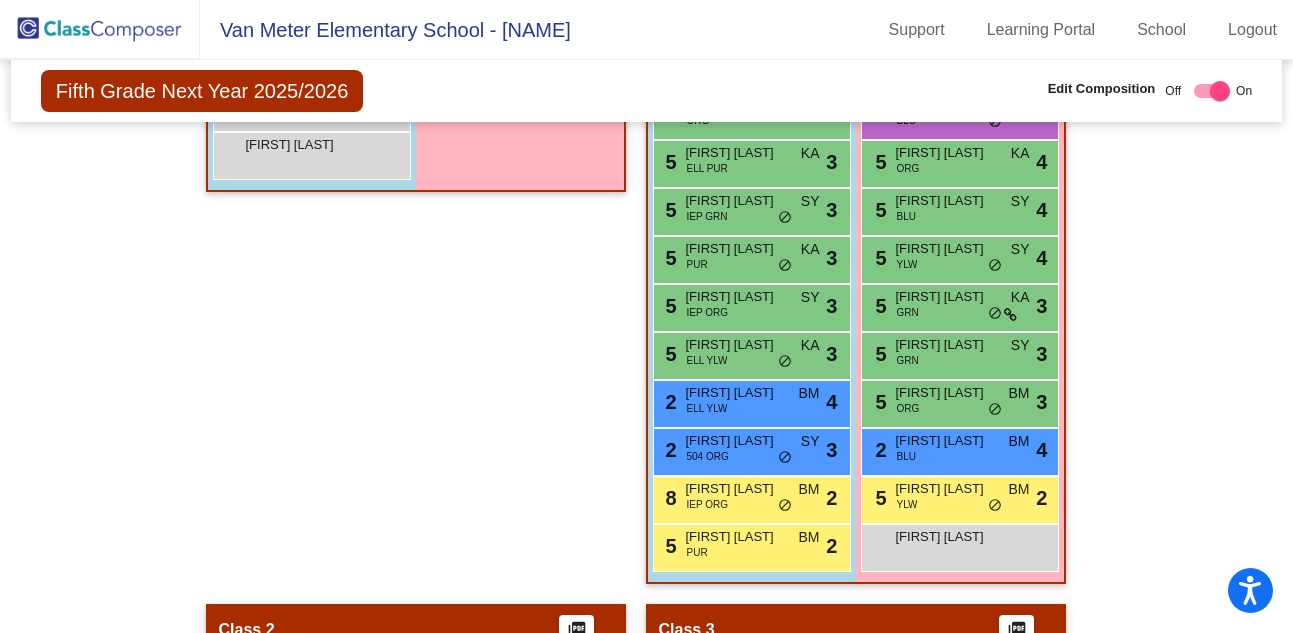 scroll, scrollTop: 512, scrollLeft: 0, axis: vertical 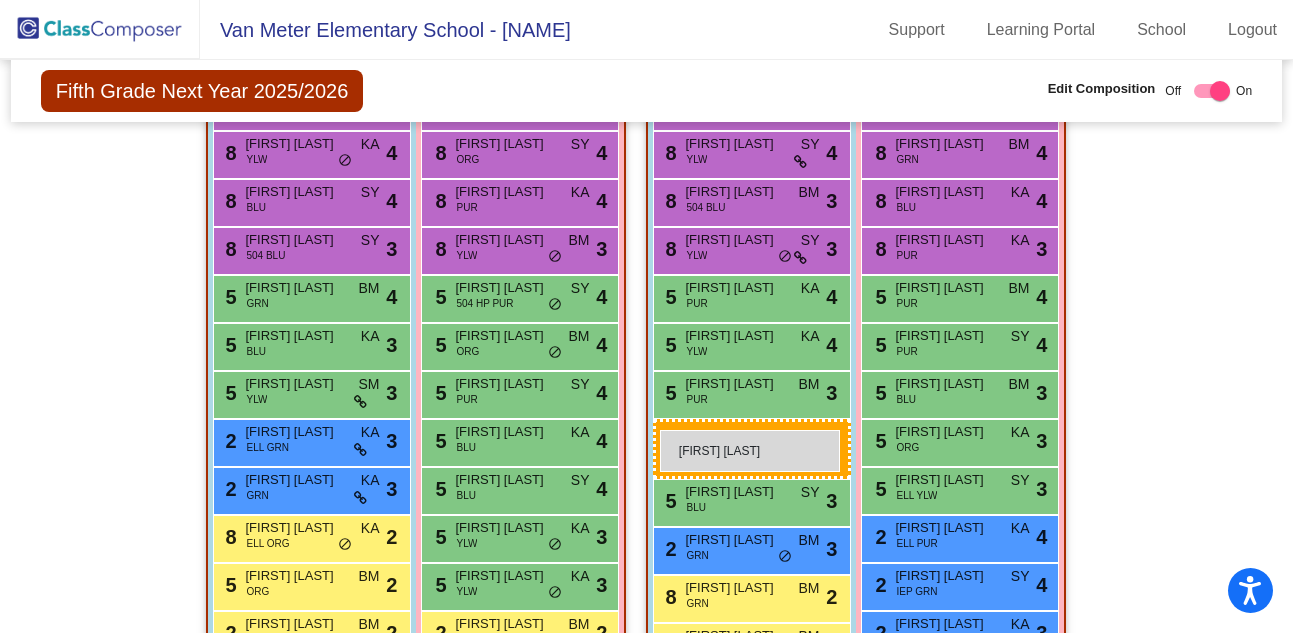 drag, startPoint x: 338, startPoint y: 219, endPoint x: 660, endPoint y: 430, distance: 384.97403 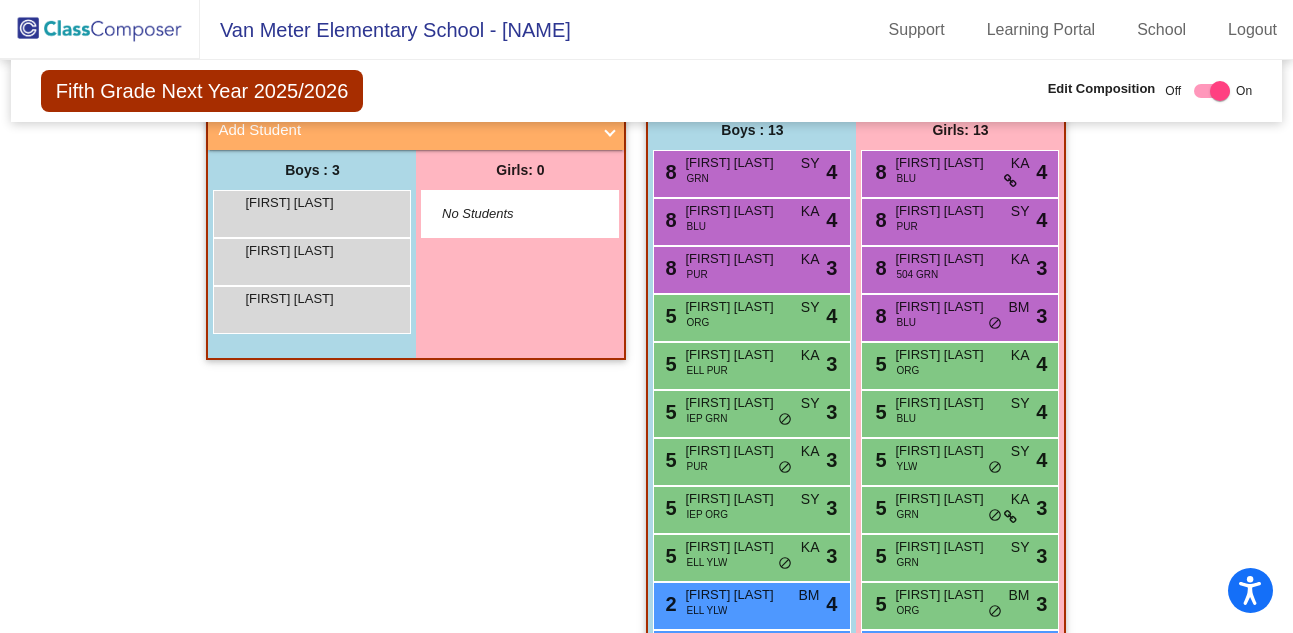 scroll, scrollTop: 383, scrollLeft: 0, axis: vertical 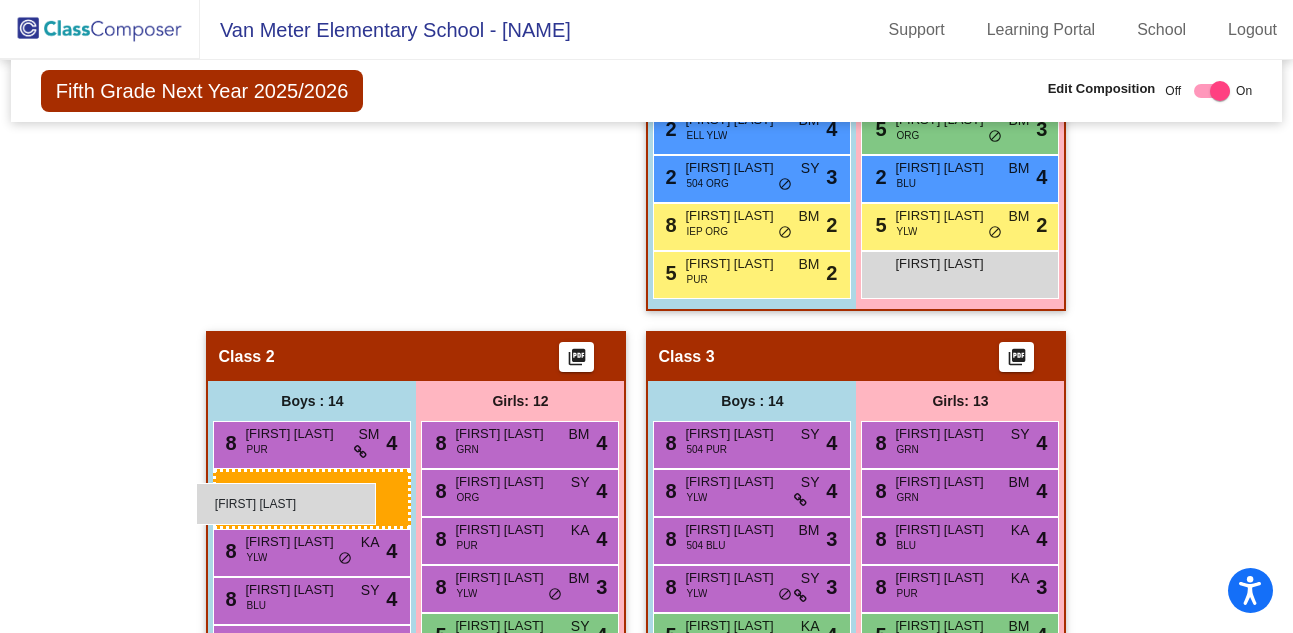 drag, startPoint x: 313, startPoint y: 350, endPoint x: 195, endPoint y: 483, distance: 177.80045 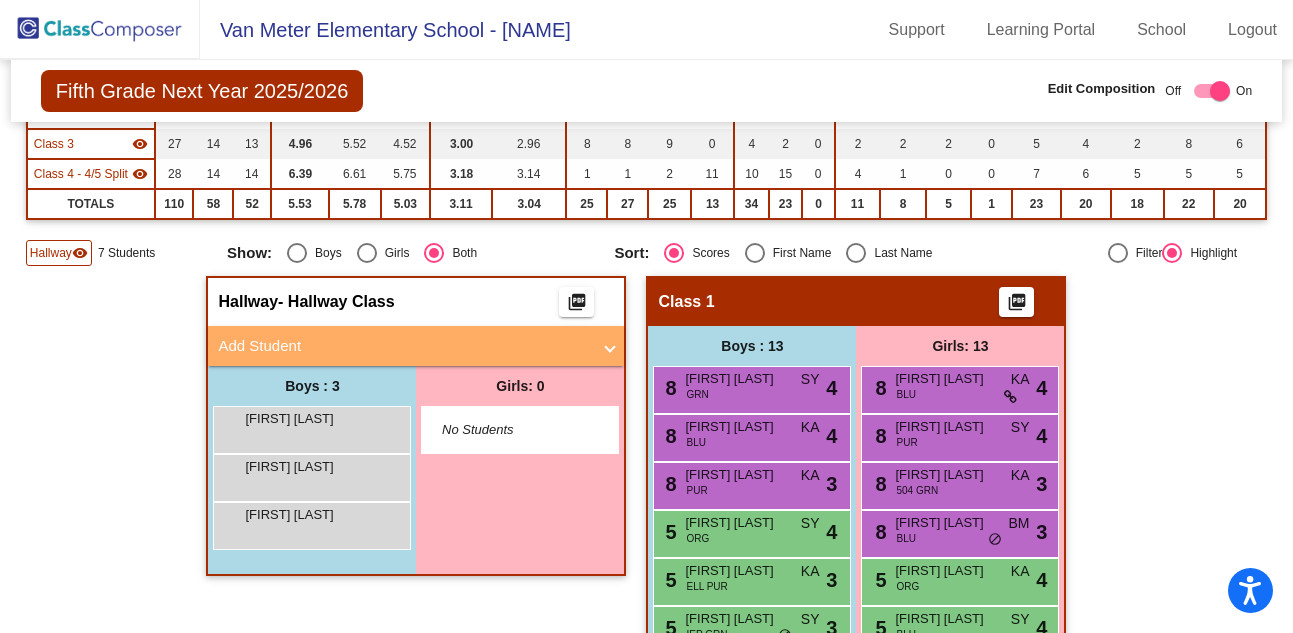 scroll, scrollTop: 358, scrollLeft: 0, axis: vertical 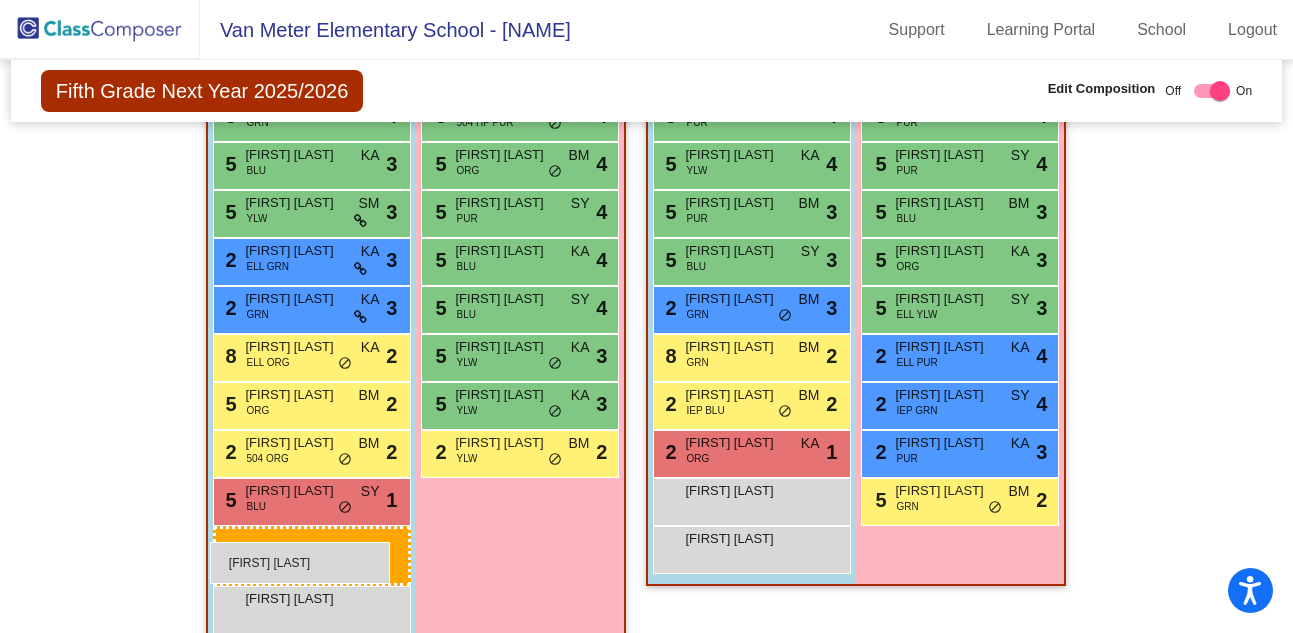 drag, startPoint x: 301, startPoint y: 376, endPoint x: 210, endPoint y: 542, distance: 189.30663 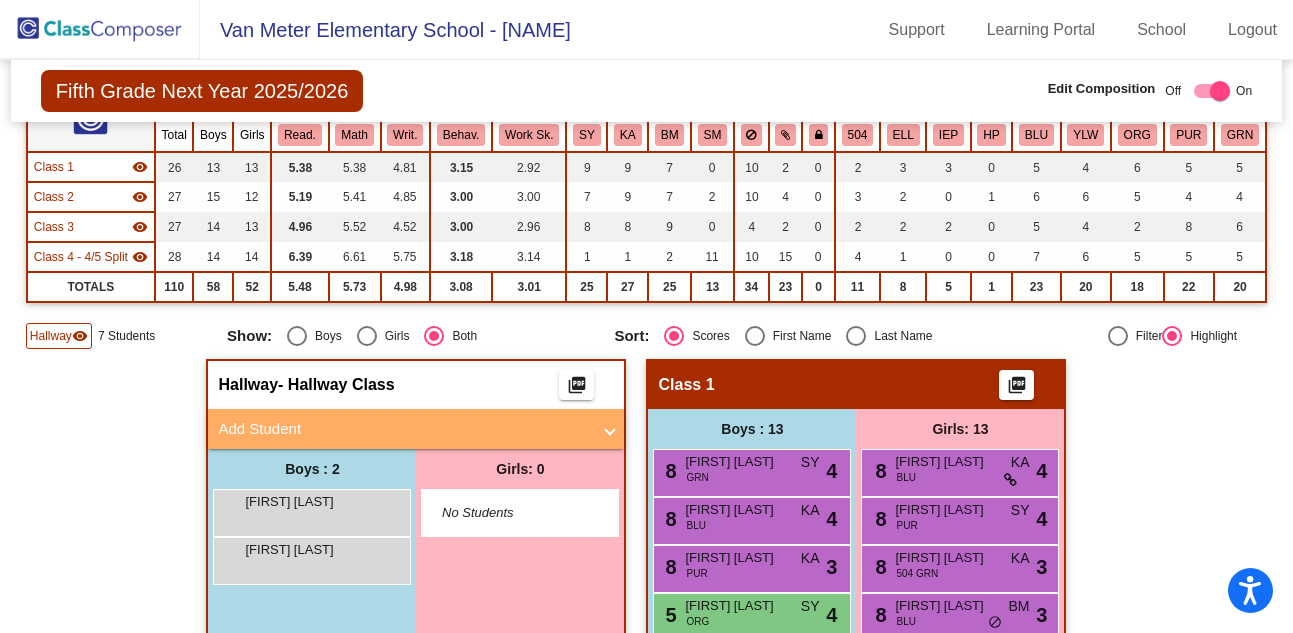 scroll, scrollTop: 206, scrollLeft: 0, axis: vertical 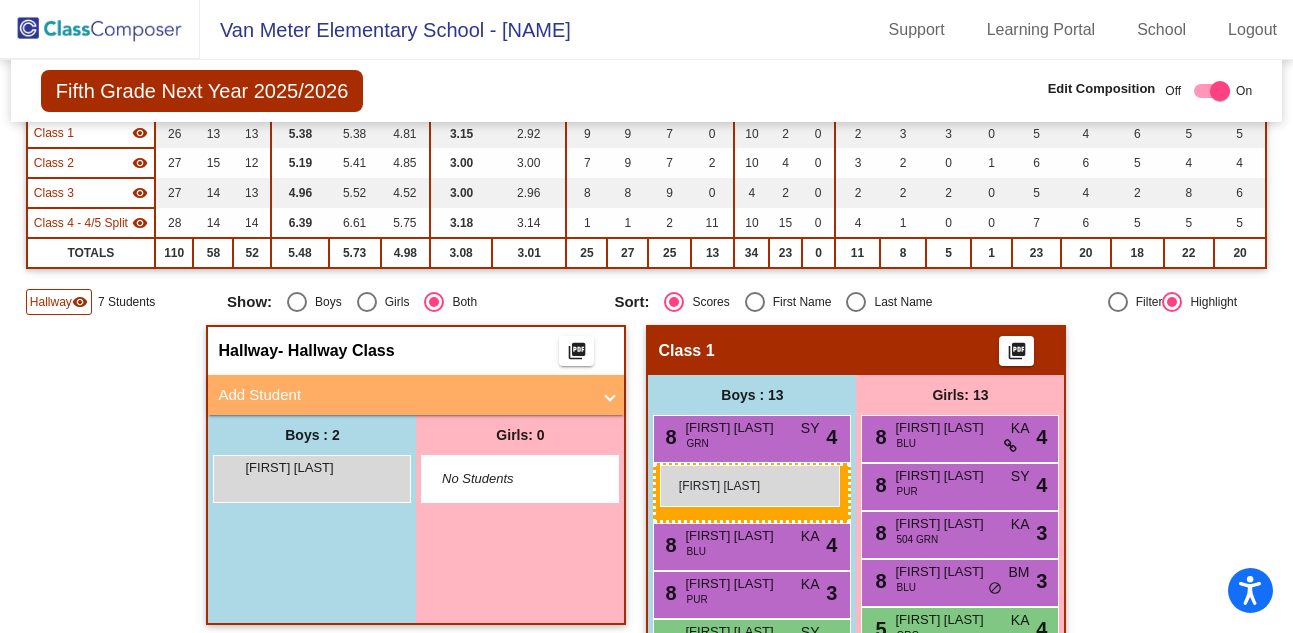 drag, startPoint x: 321, startPoint y: 530, endPoint x: 660, endPoint y: 464, distance: 345.36502 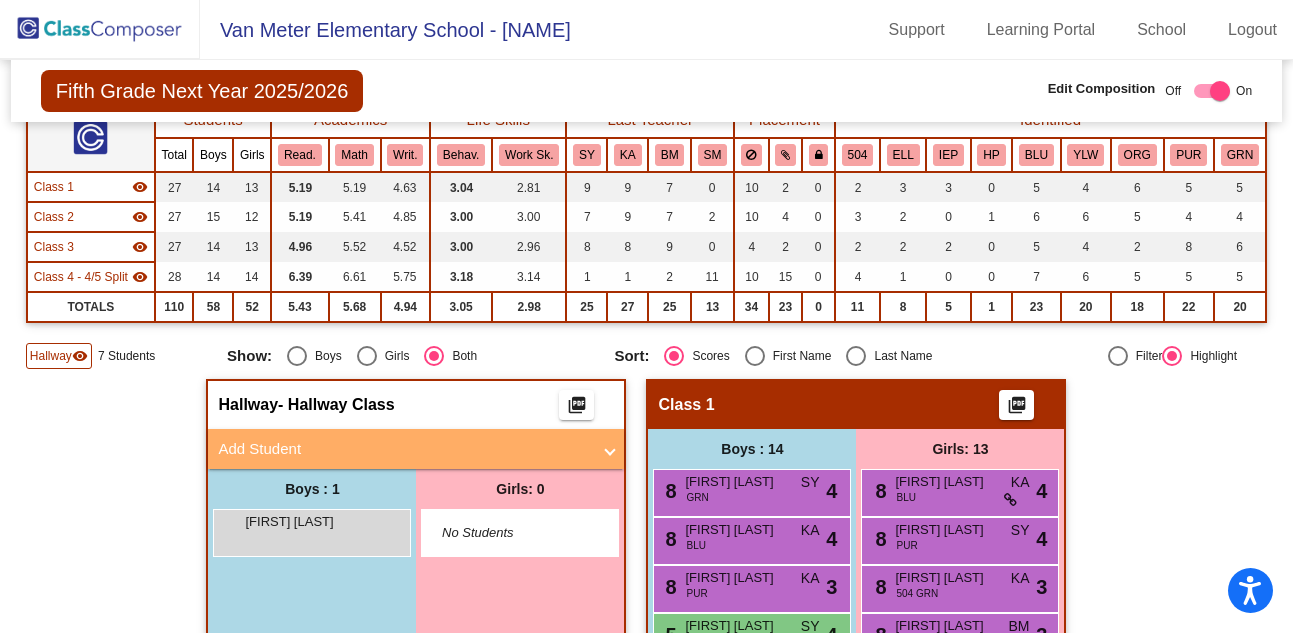 scroll, scrollTop: 149, scrollLeft: 0, axis: vertical 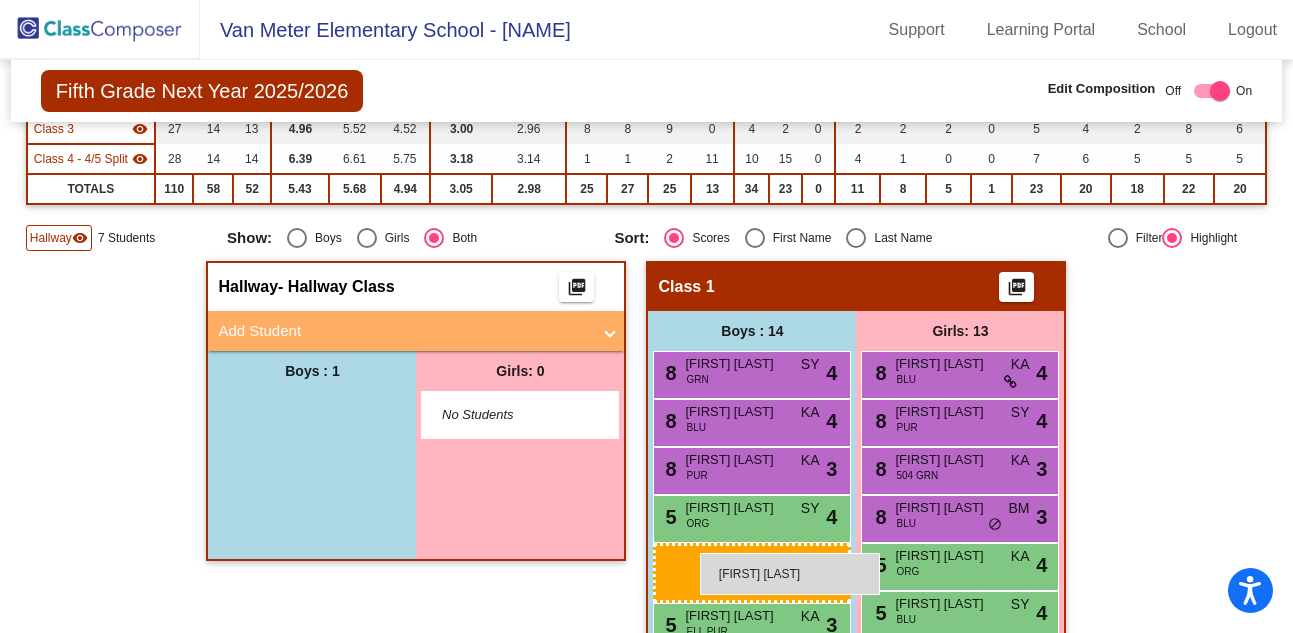 drag, startPoint x: 291, startPoint y: 416, endPoint x: 700, endPoint y: 552, distance: 431.01855 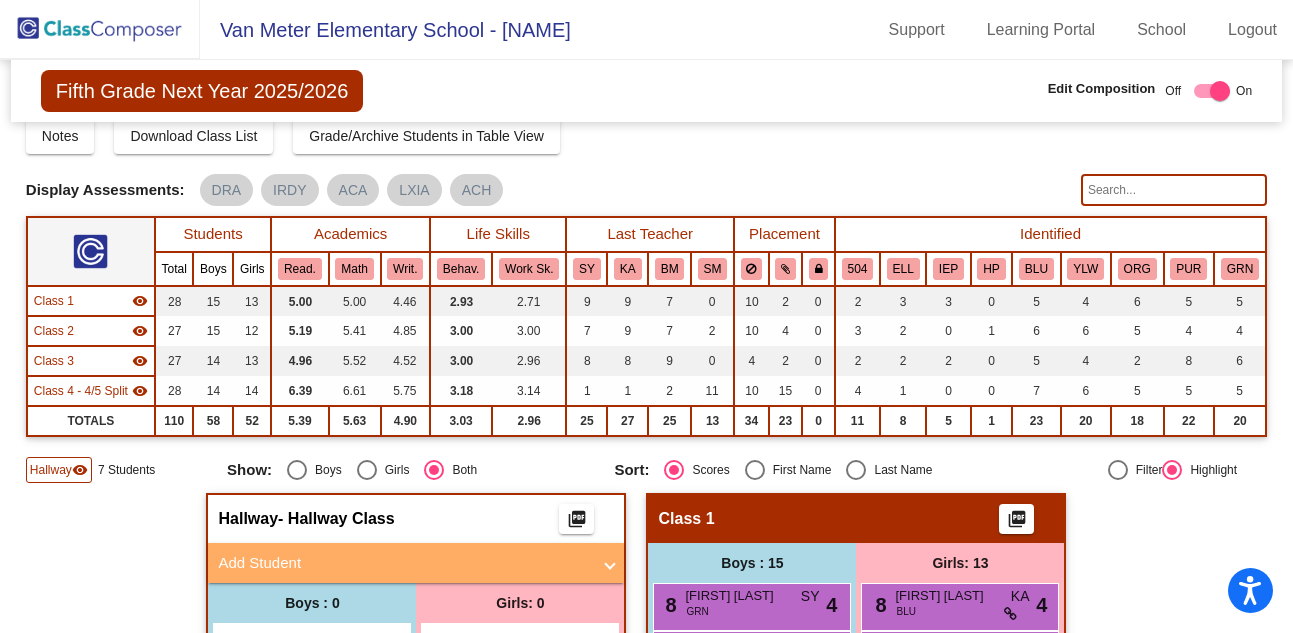 scroll, scrollTop: 0, scrollLeft: 0, axis: both 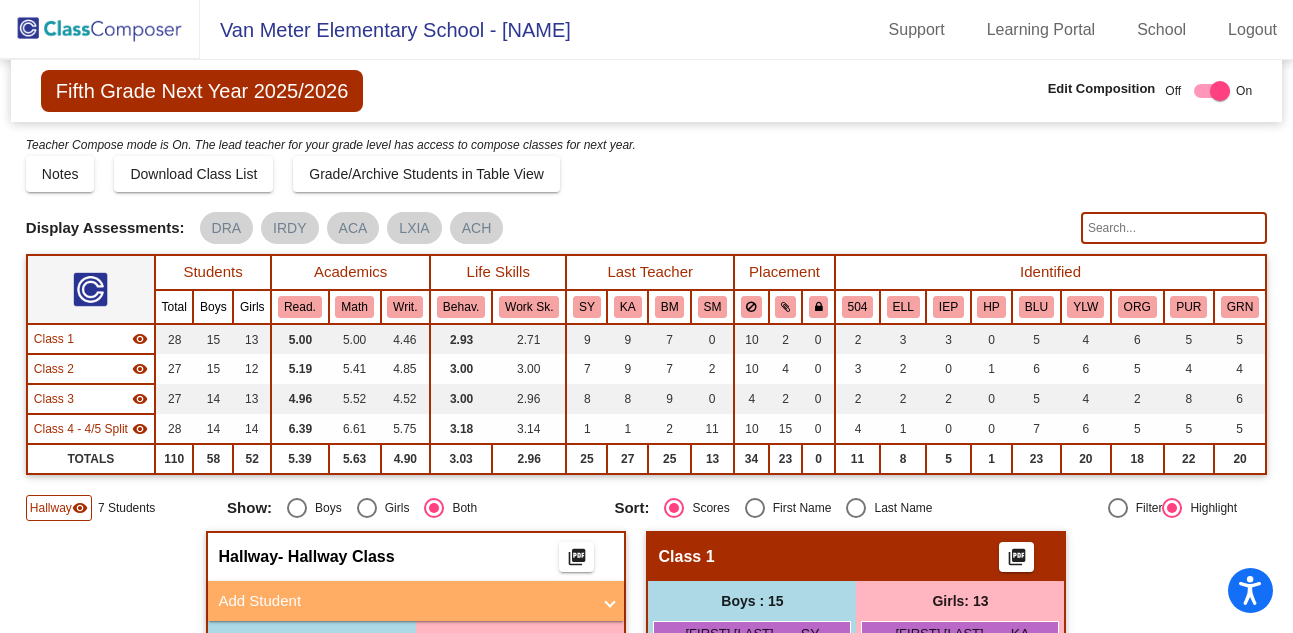 click on "Fifth Grade Next Year 2025/2026  Edit Composition Off   On  Incoming   Digital Data Wall" 